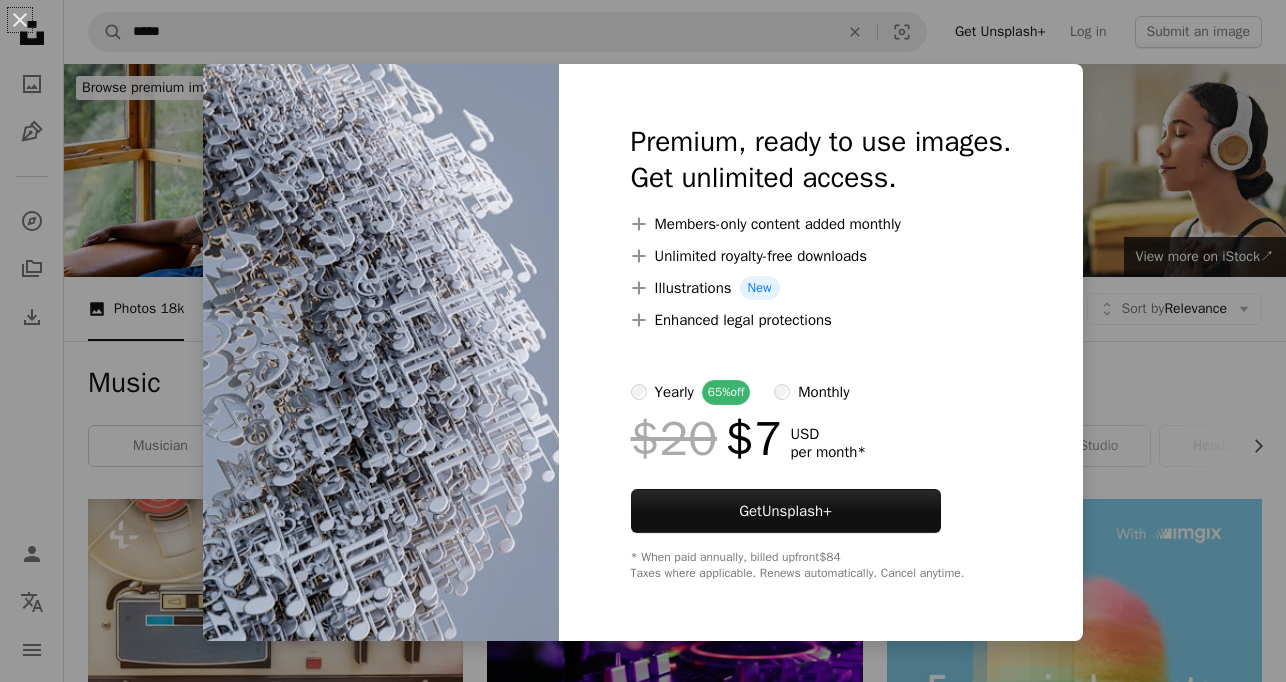 scroll, scrollTop: 1479, scrollLeft: 0, axis: vertical 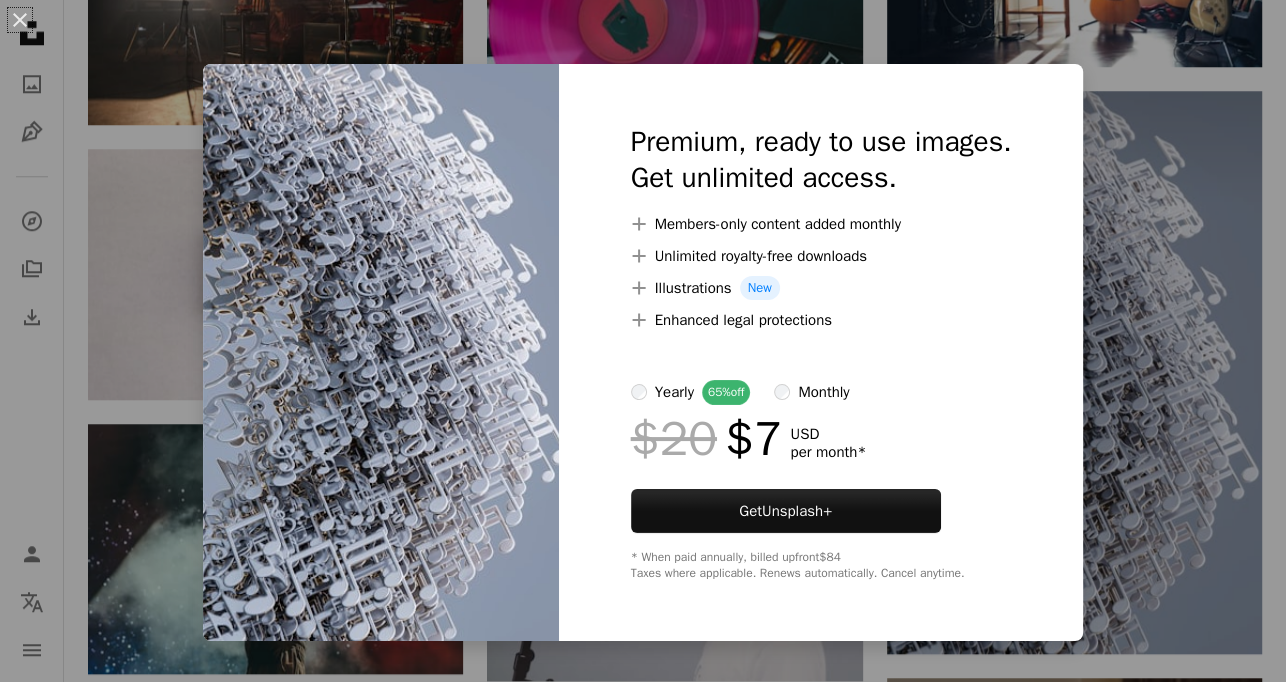 click on "An X shape Premium, ready to use images. Get unlimited access. A plus sign Members-only content added monthly A plus sign Unlimited royalty-free downloads A plus sign Illustrations  New A plus sign Enhanced legal protections yearly 65%  off monthly $20   $7 USD per month * Get  Unsplash+ * When paid annually, billed upfront  $84 Taxes where applicable. Renews automatically. Cancel anytime." at bounding box center [643, 341] 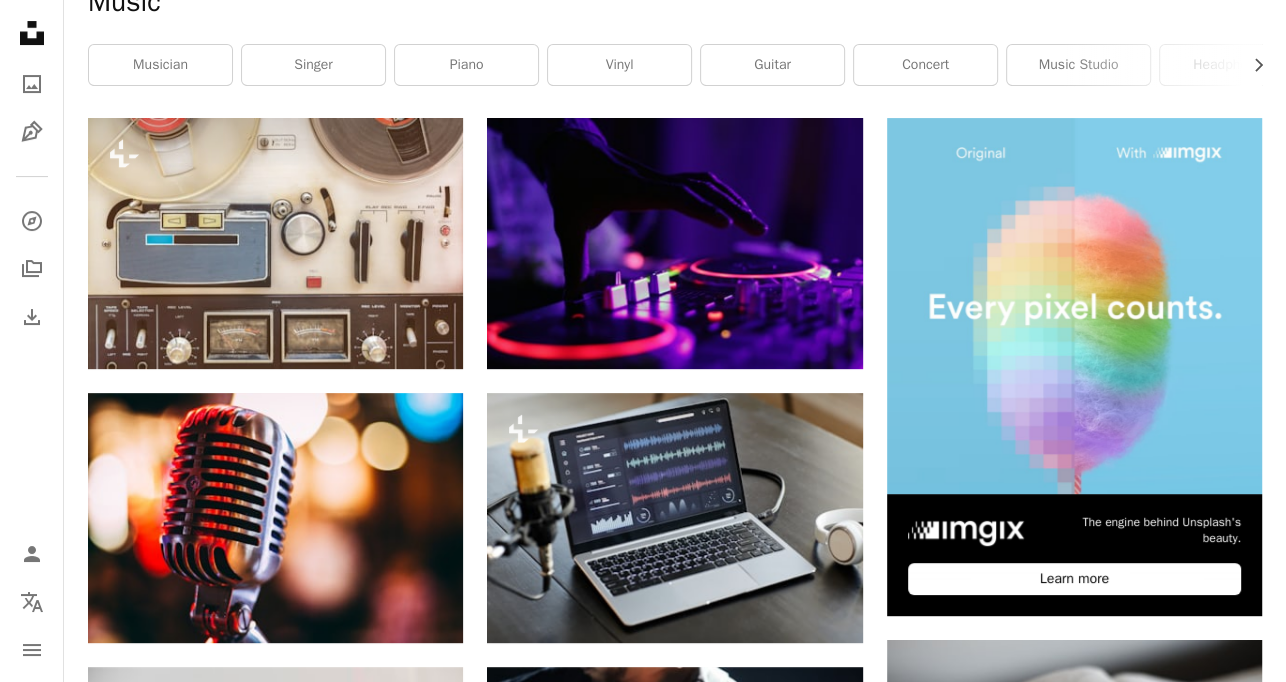 scroll, scrollTop: 384, scrollLeft: 0, axis: vertical 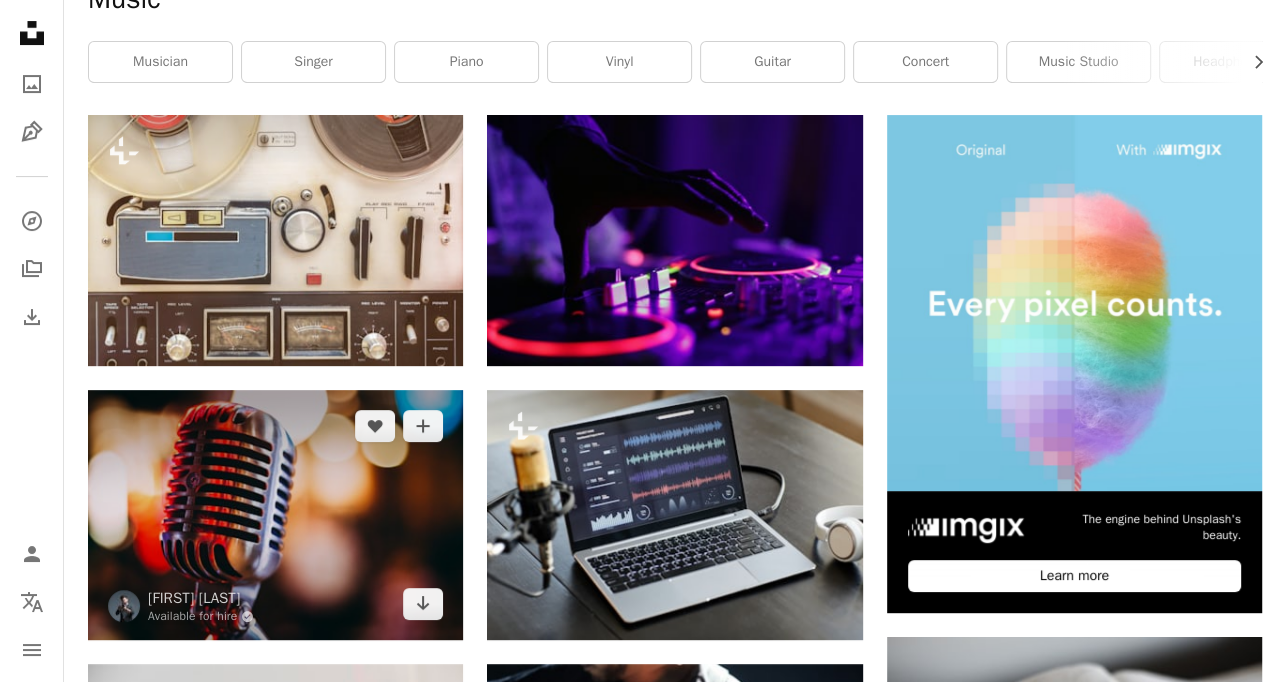 click at bounding box center (275, 515) 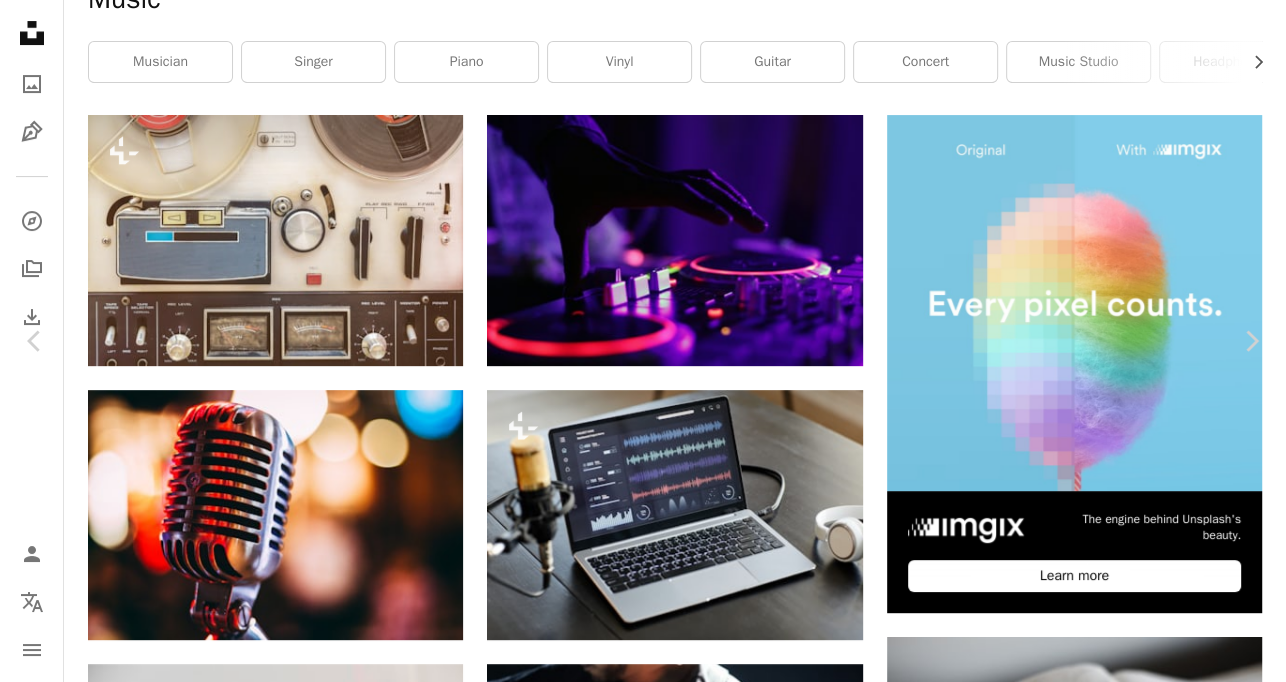 click on "Download free" at bounding box center [1087, 3536] 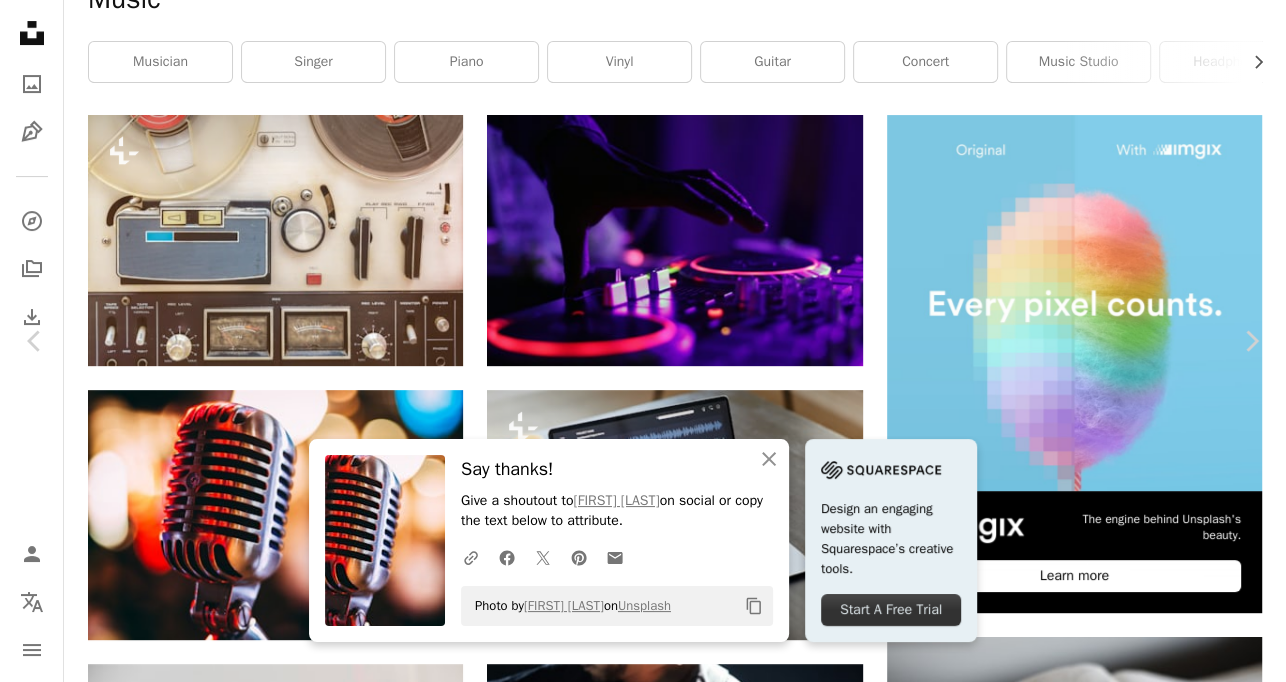 click on "Zoom in" at bounding box center [635, 3867] 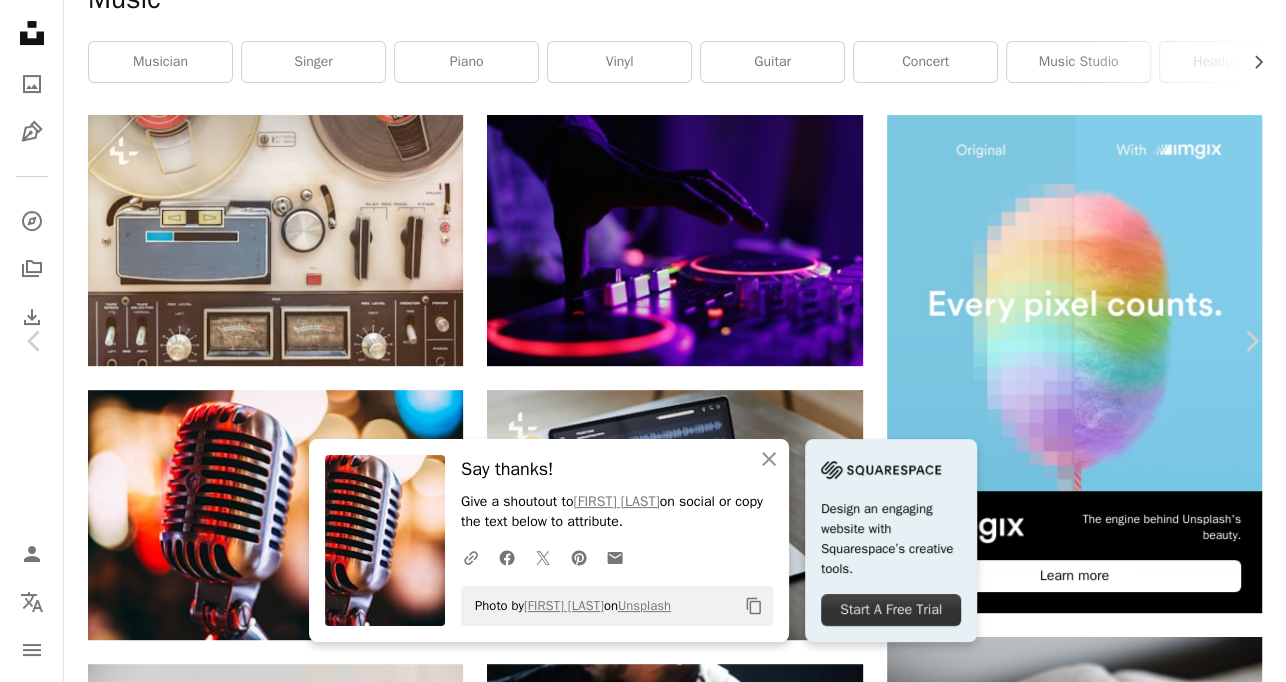 click on "An X shape" at bounding box center (20, 20) 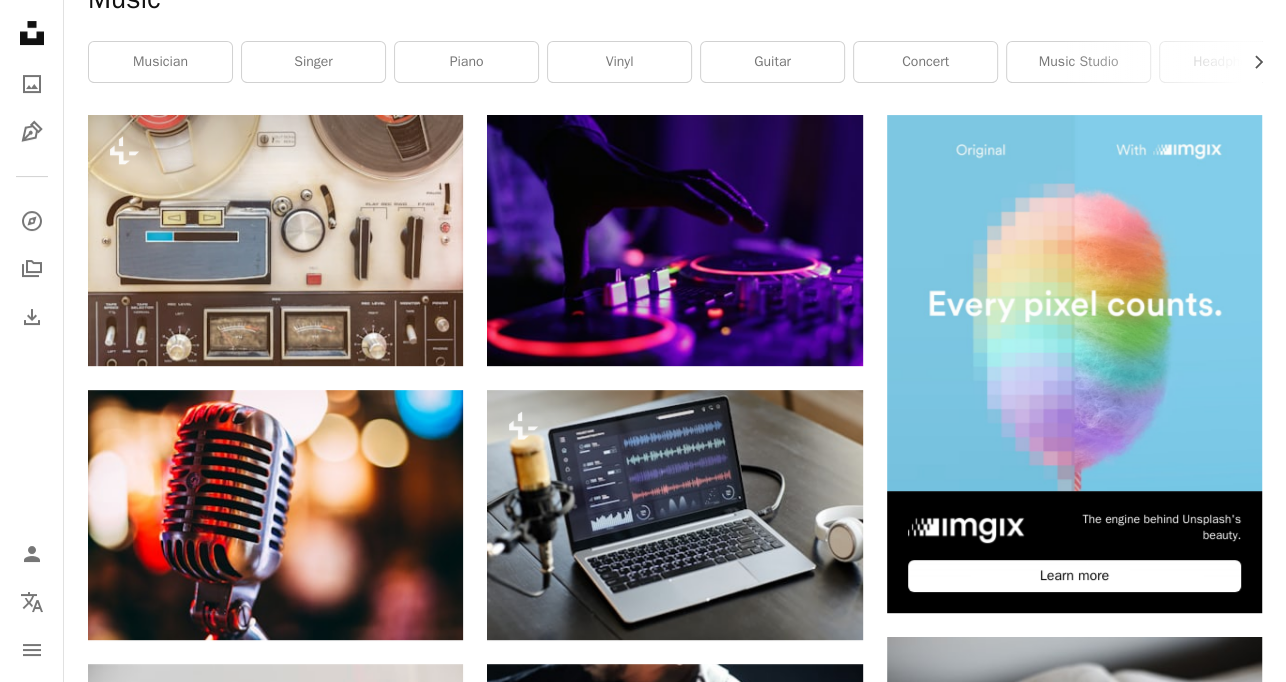 scroll, scrollTop: 384, scrollLeft: 0, axis: vertical 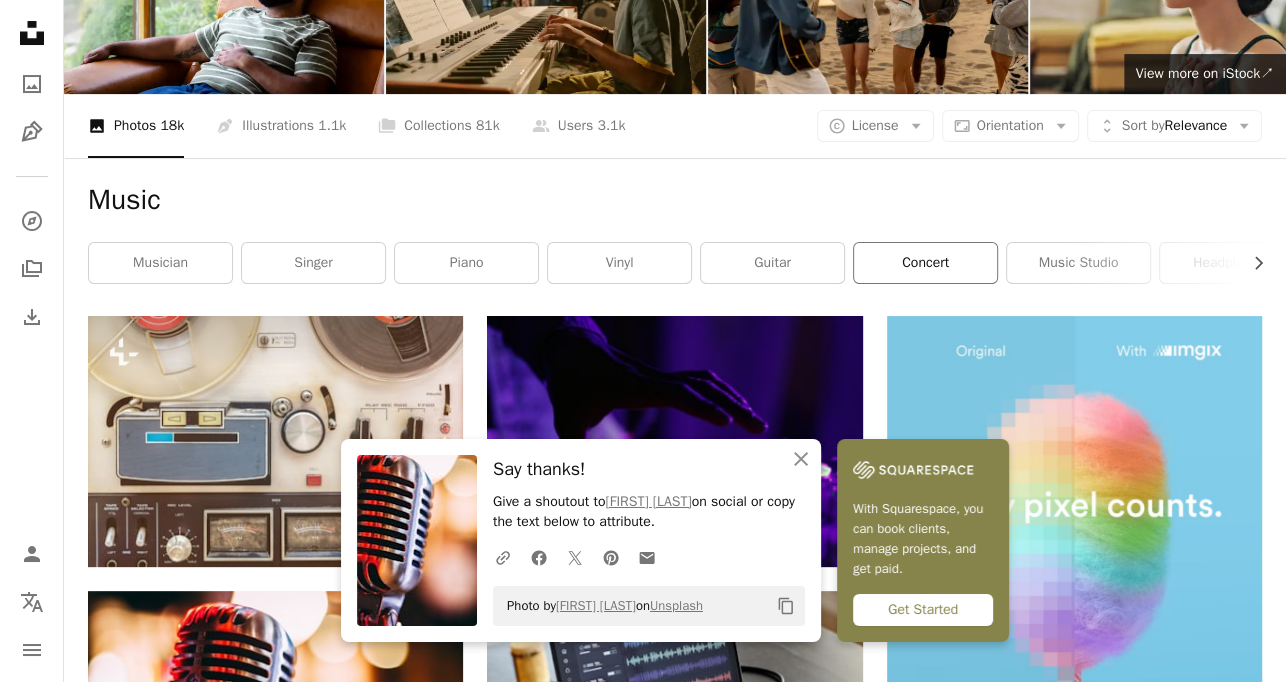 click on "concert" at bounding box center [925, 263] 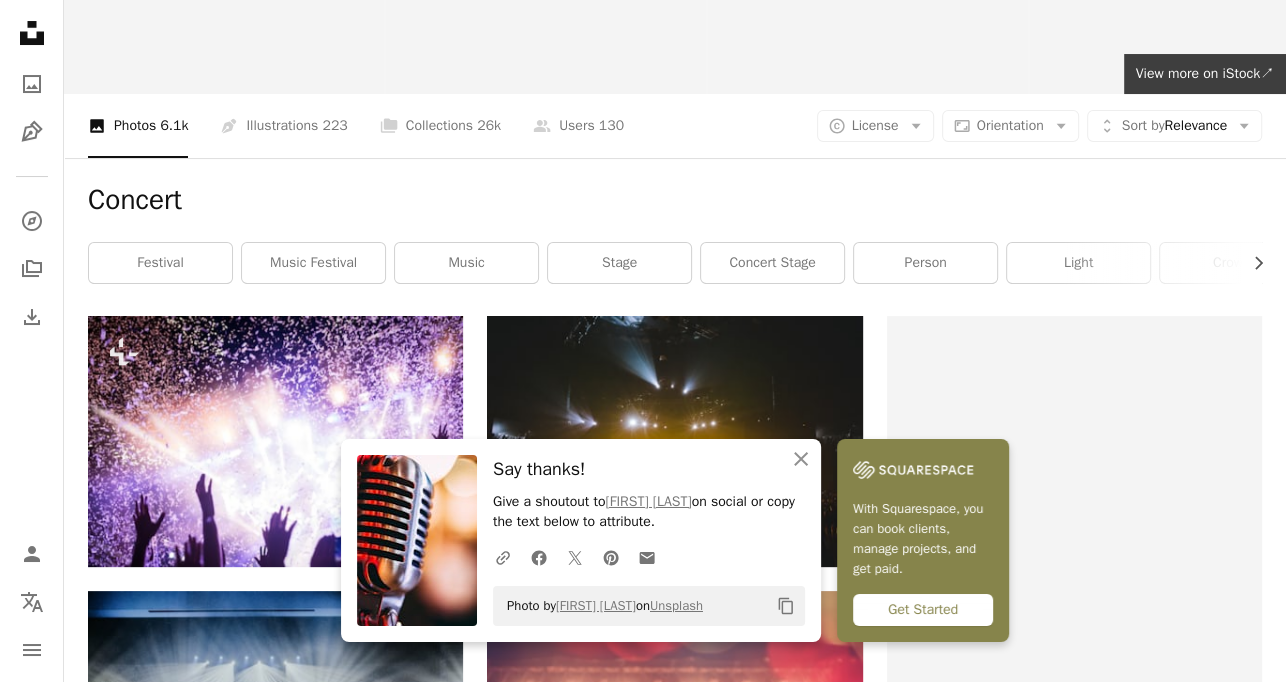 scroll, scrollTop: 0, scrollLeft: 0, axis: both 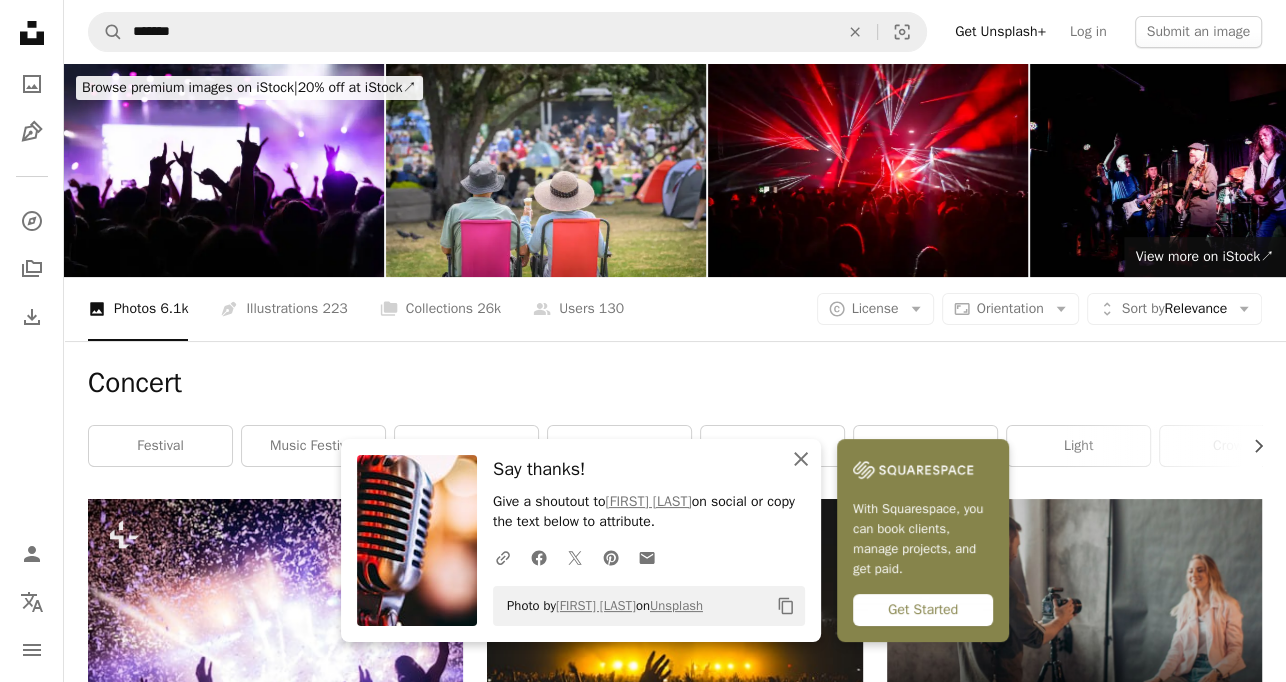 click 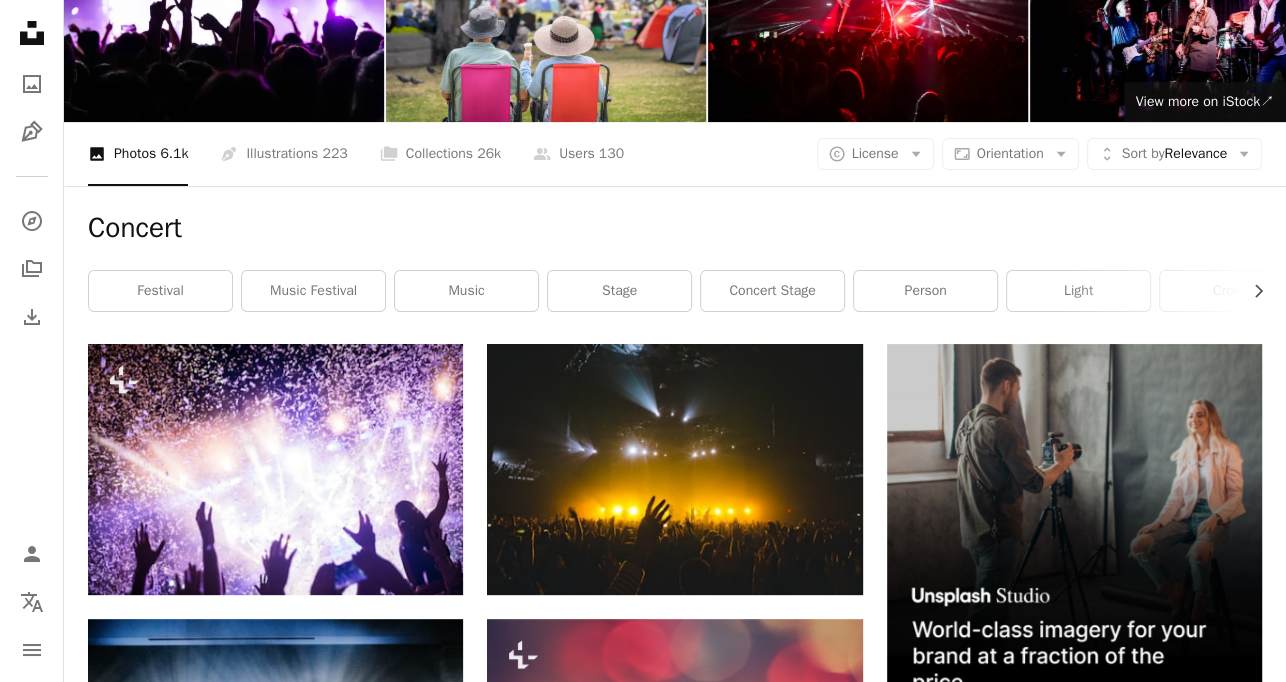 scroll, scrollTop: 0, scrollLeft: 0, axis: both 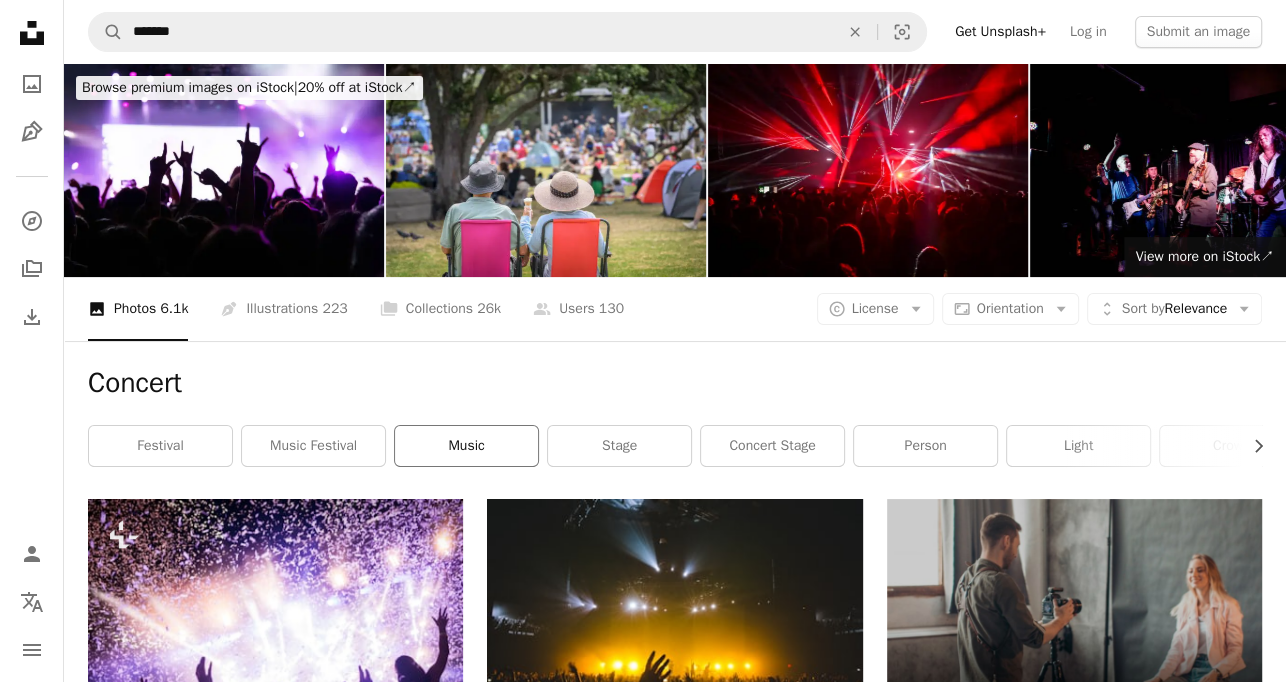 click on "music" at bounding box center (466, 446) 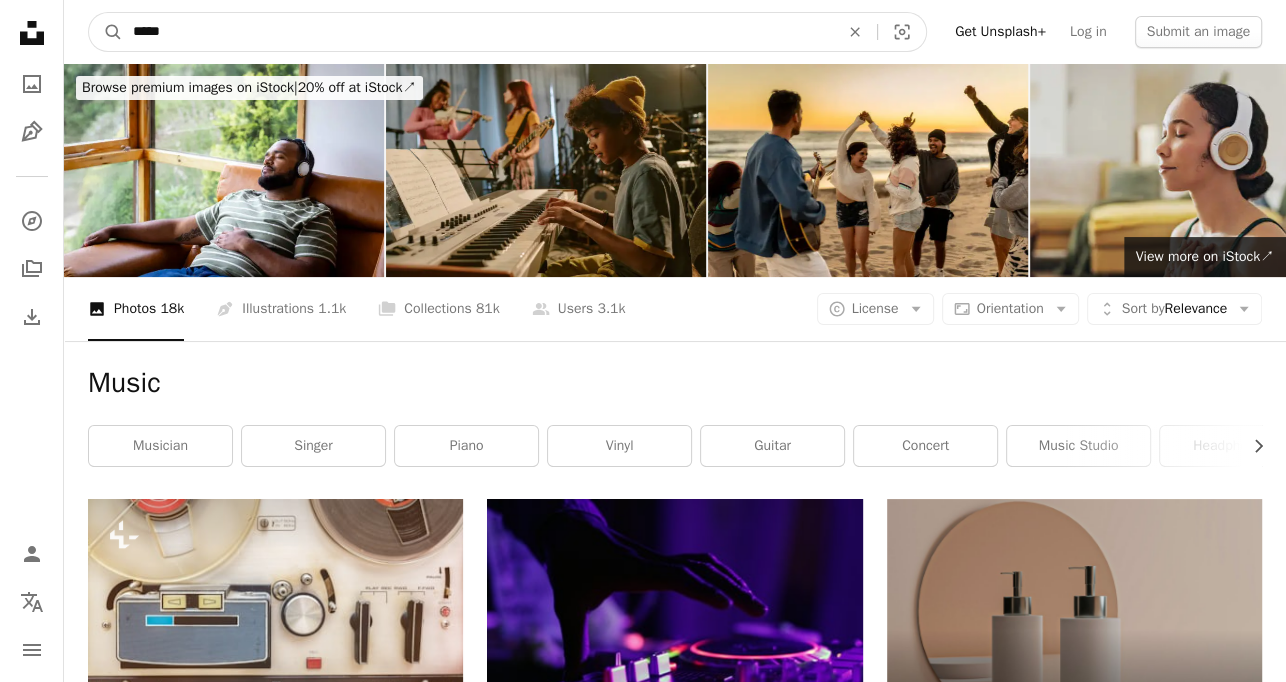click on "*****" at bounding box center [478, 32] 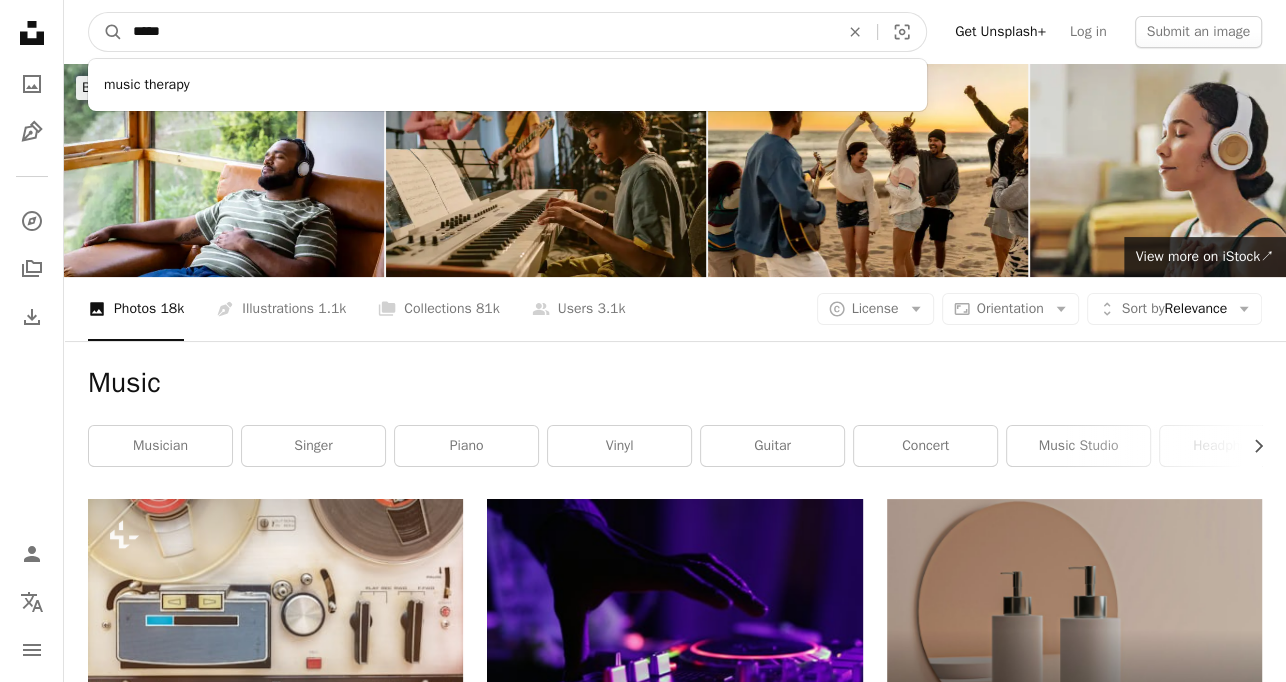 click on "*****" at bounding box center (478, 32) 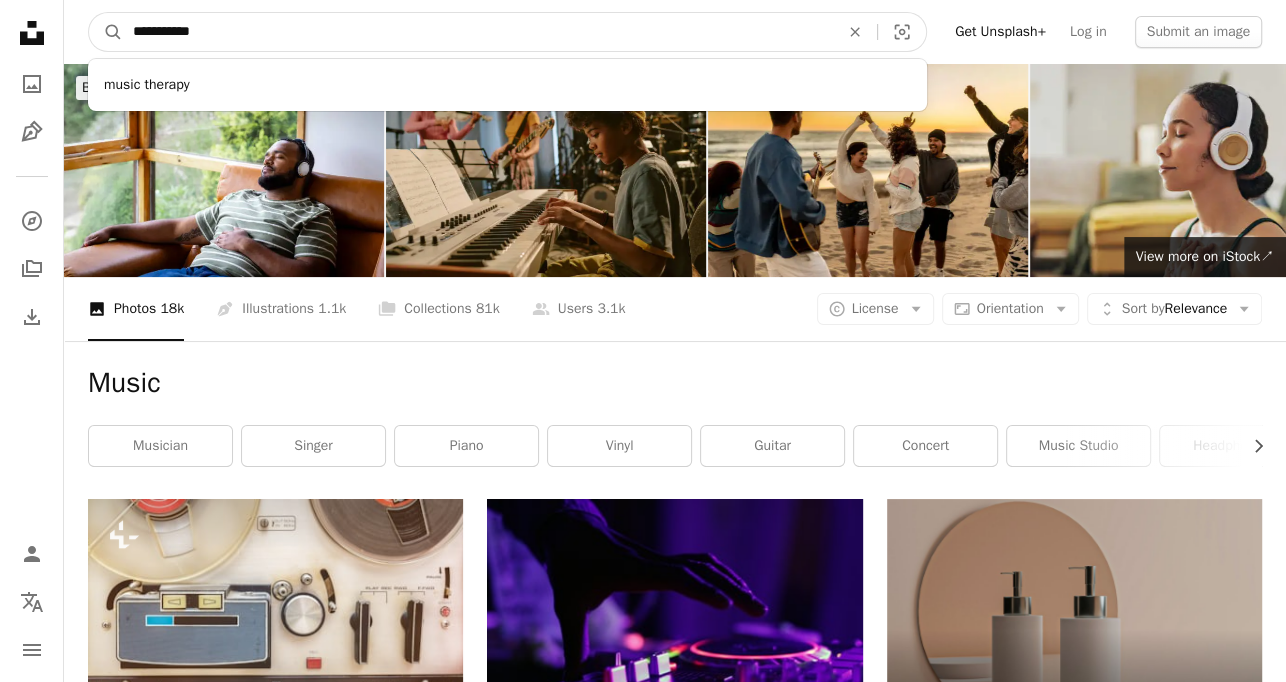 type on "**********" 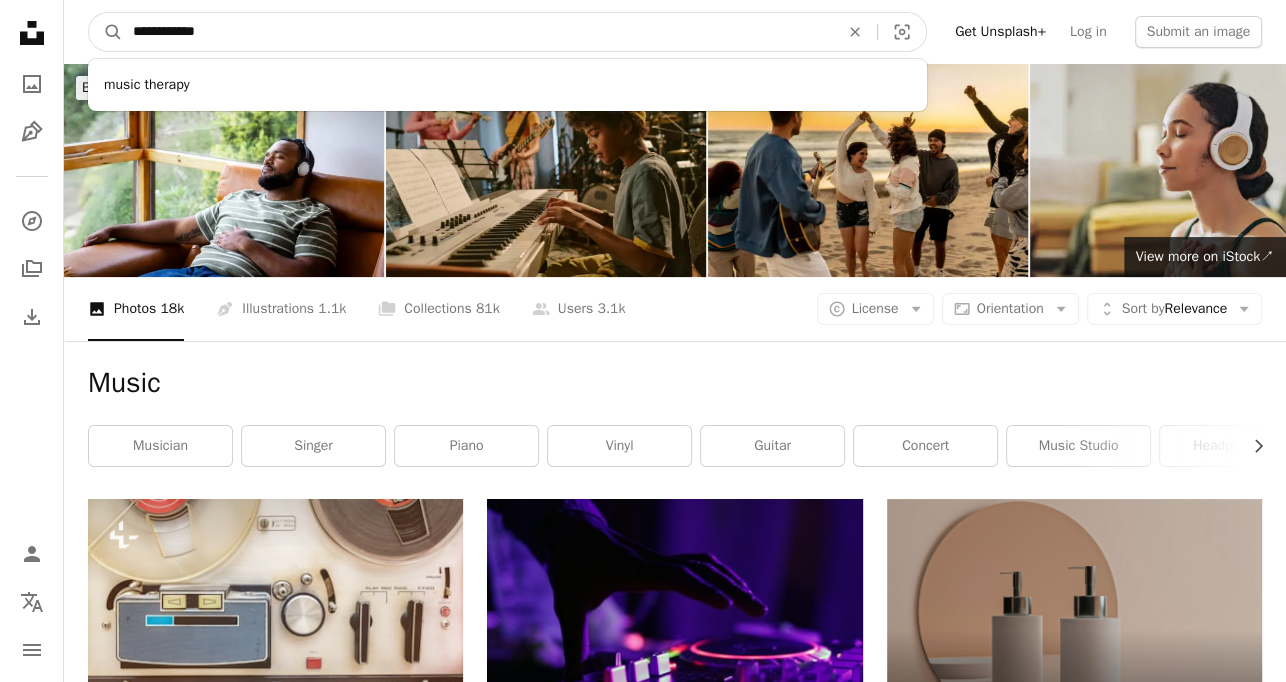click on "A magnifying glass" at bounding box center [106, 32] 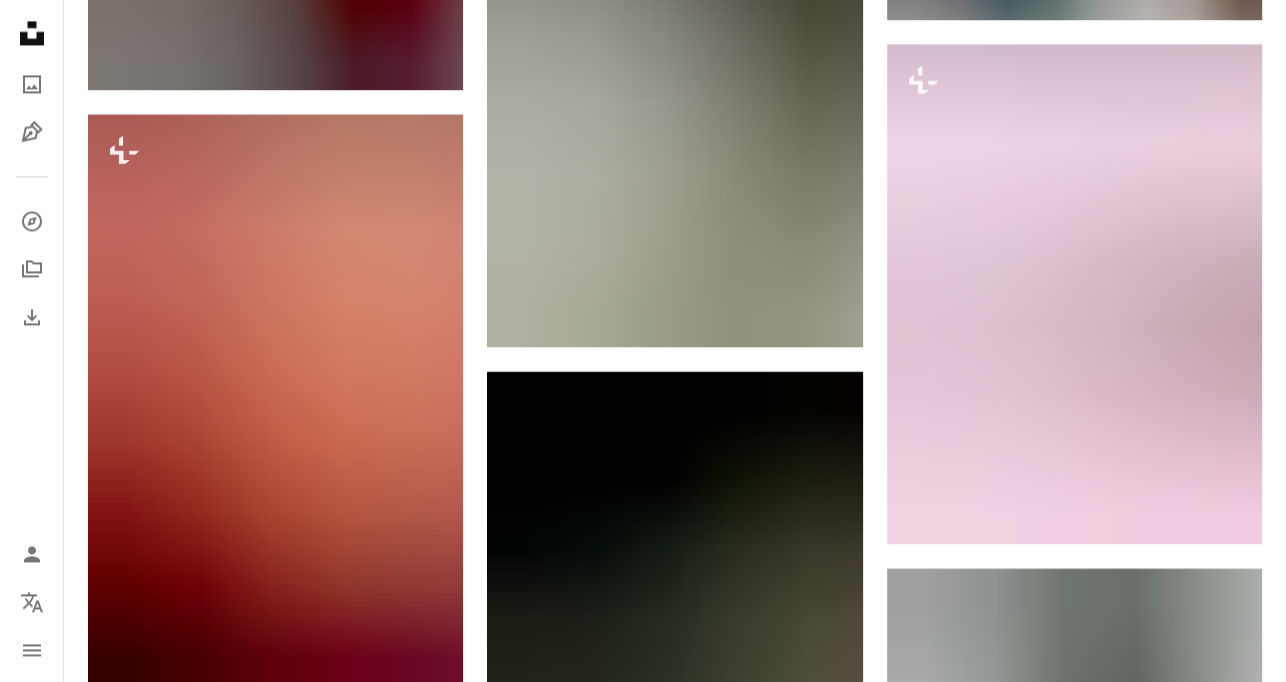 scroll, scrollTop: 2356, scrollLeft: 0, axis: vertical 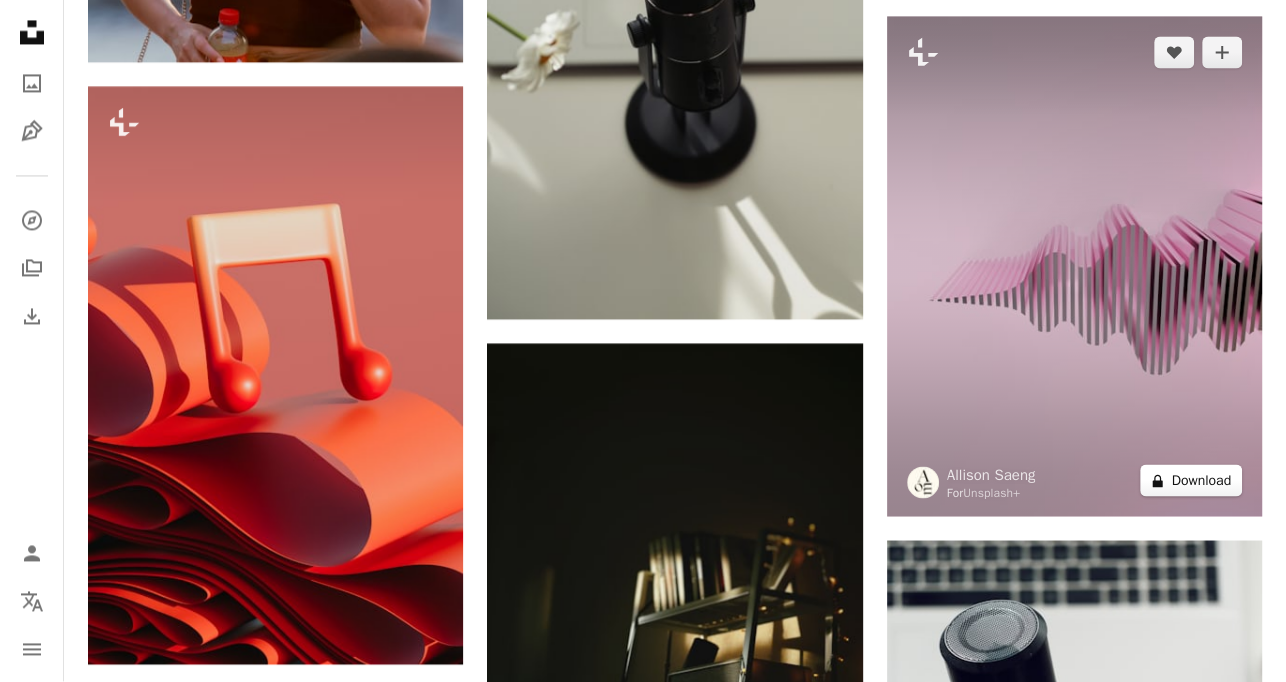 click on "A lock Download" at bounding box center (1191, 481) 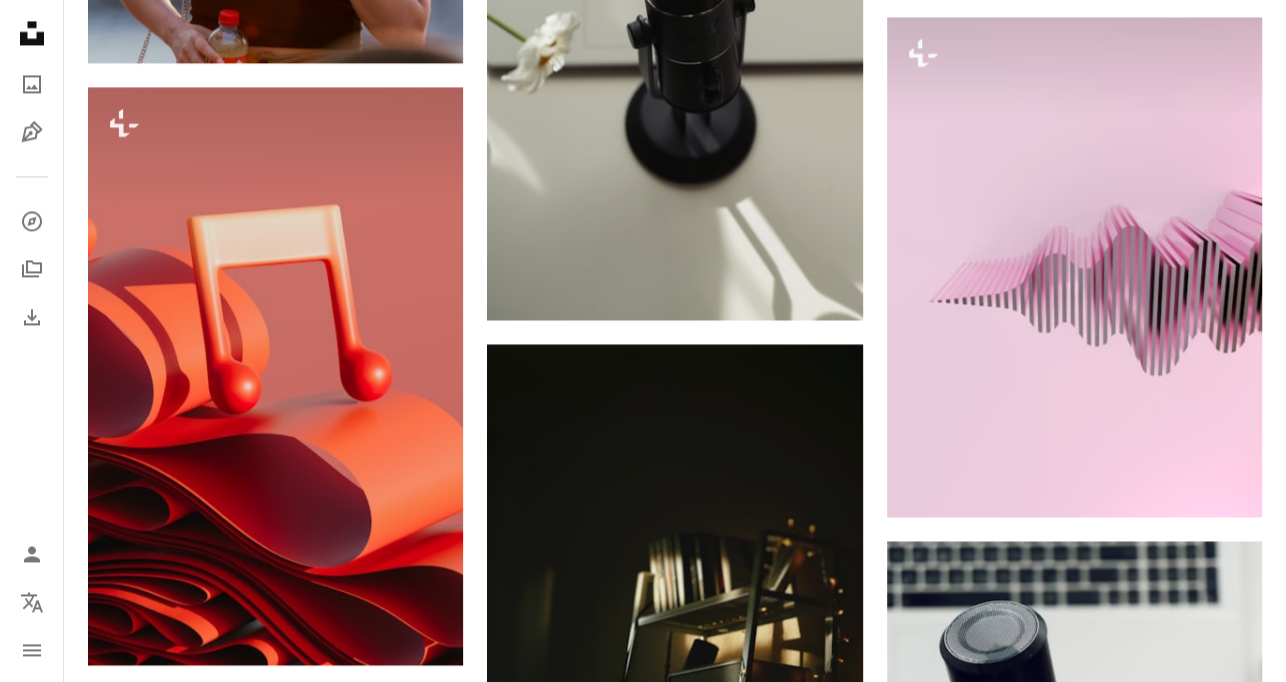 click on "An X shape Premium, ready to use images. Get unlimited access. A plus sign Members-only content added monthly A plus sign Unlimited royalty-free downloads A plus sign Illustrations  New A plus sign Enhanced legal protections yearly 65%  off monthly $20   $7 USD per month * Get  Unsplash+ * When paid annually, billed upfront  $84 Taxes where applicable. Renews automatically. Cancel anytime." at bounding box center [643, 2599] 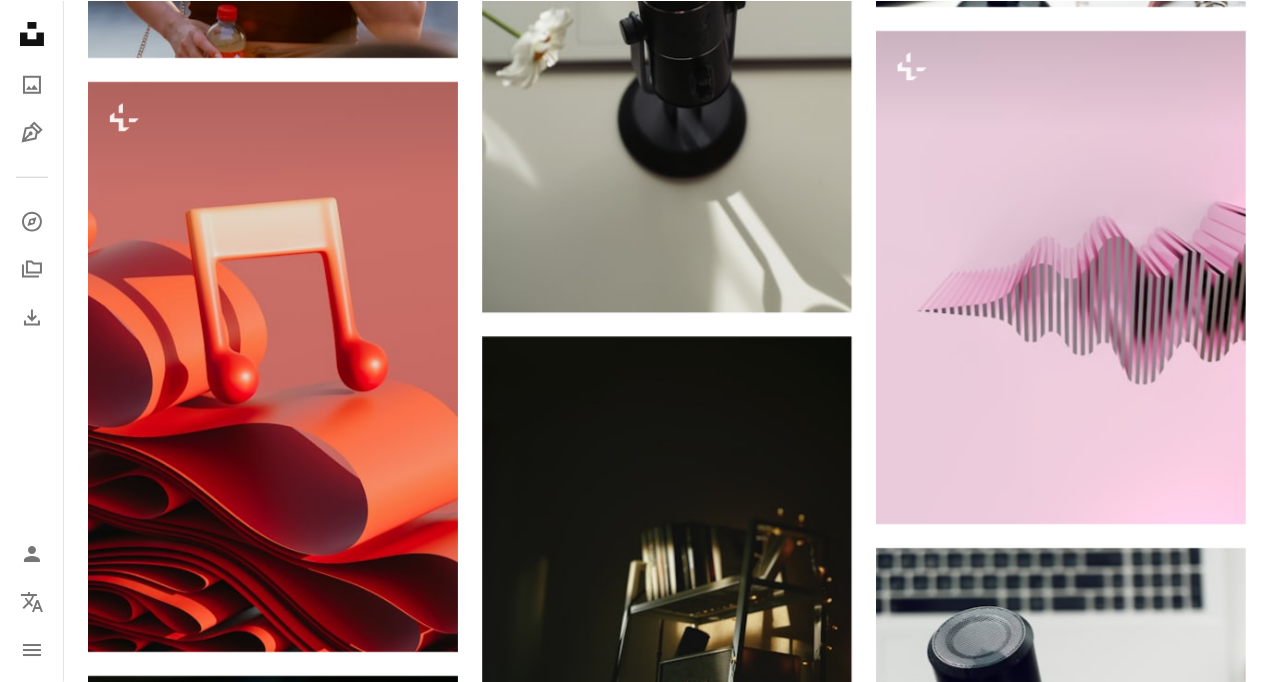 scroll, scrollTop: 2333, scrollLeft: 0, axis: vertical 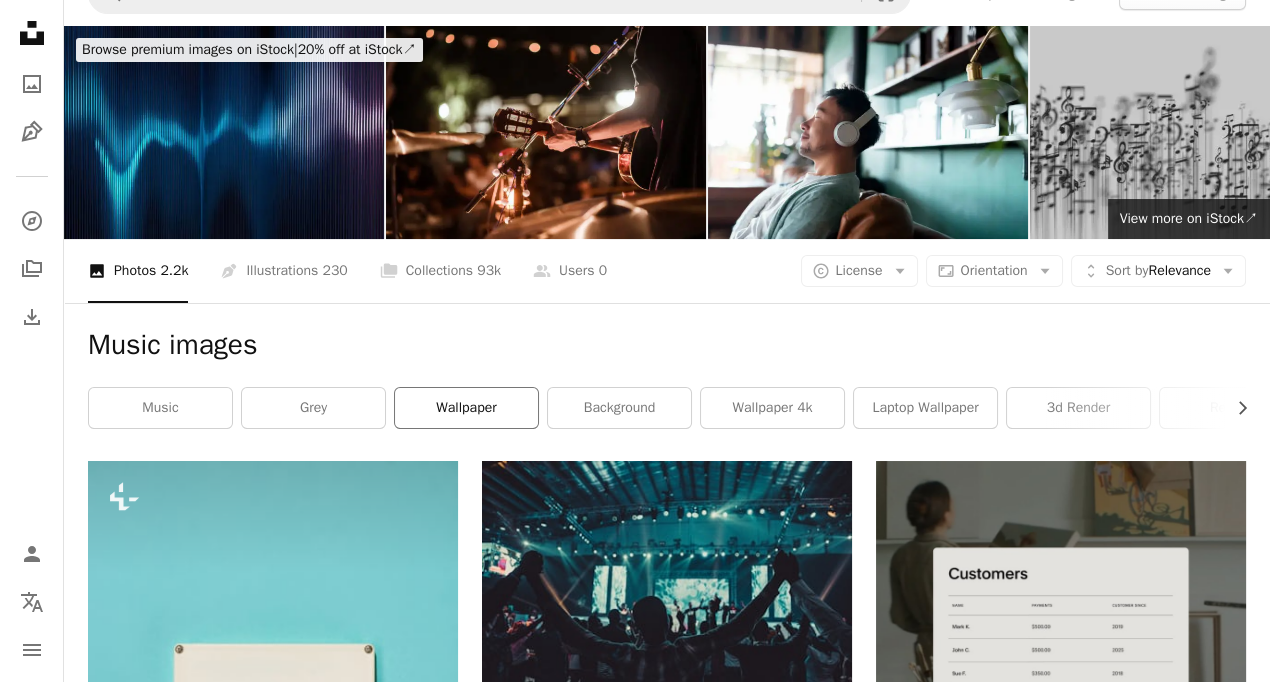 click on "wallpaper" at bounding box center [466, 408] 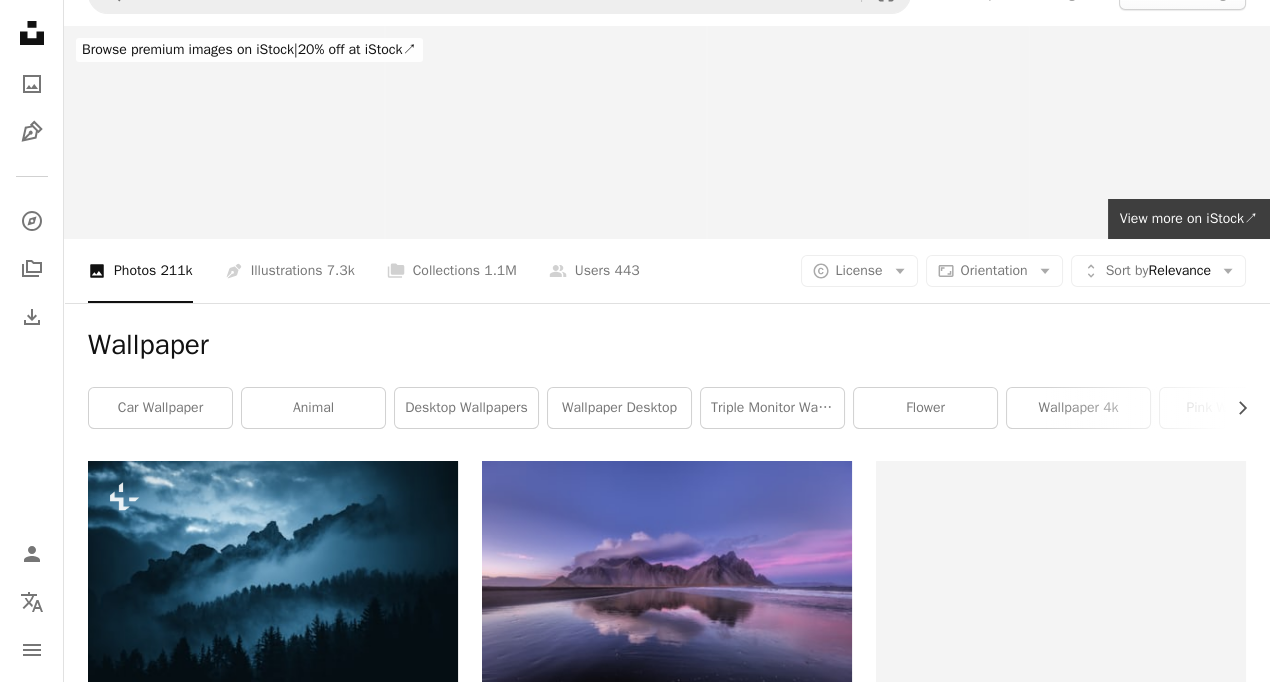 scroll, scrollTop: 0, scrollLeft: 0, axis: both 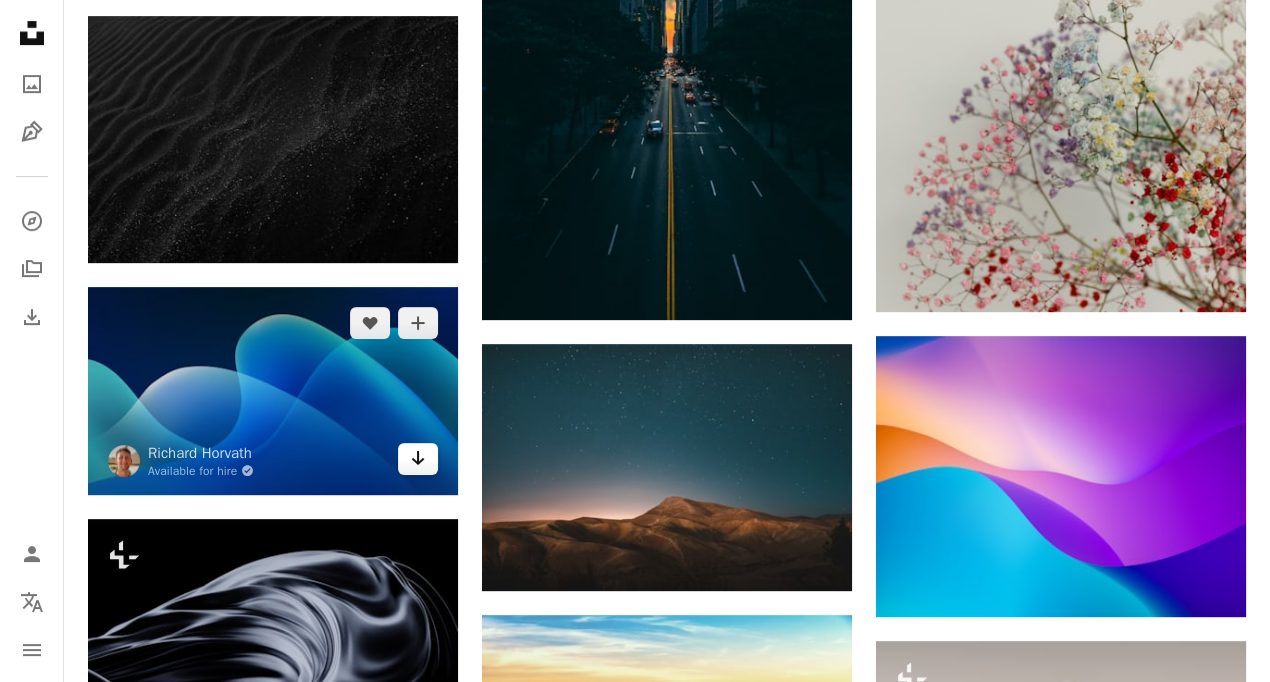 click on "Arrow pointing down" 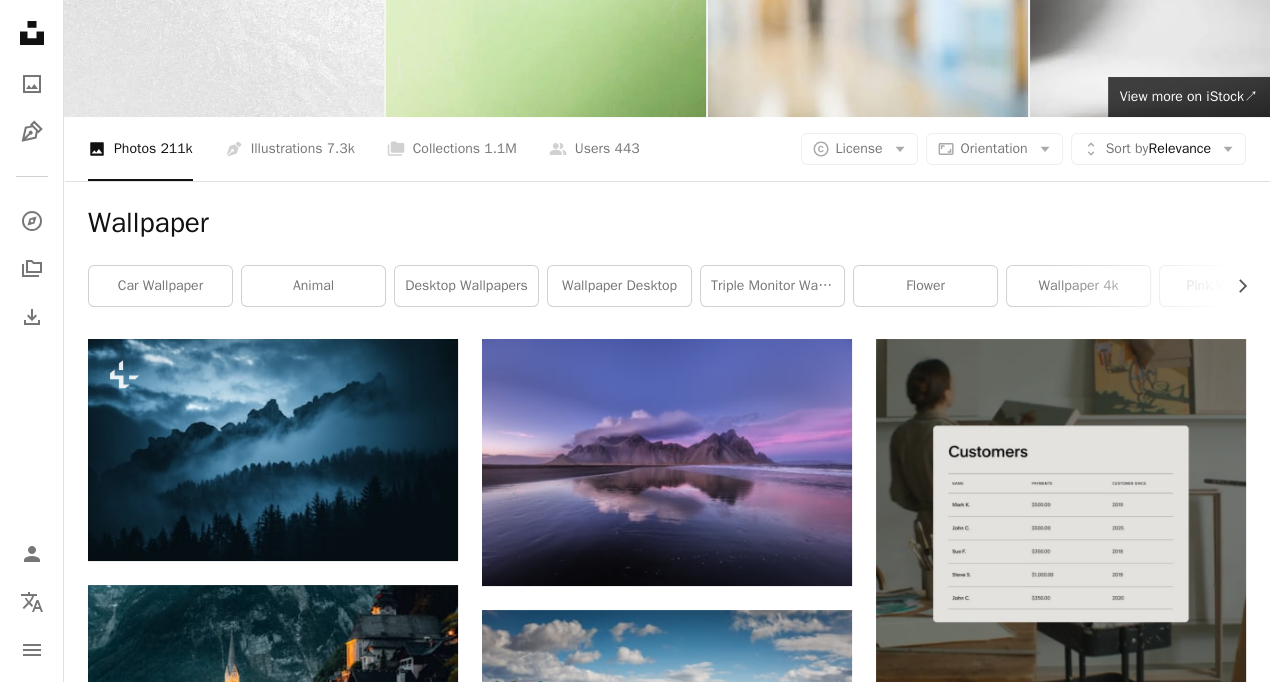 scroll, scrollTop: 0, scrollLeft: 0, axis: both 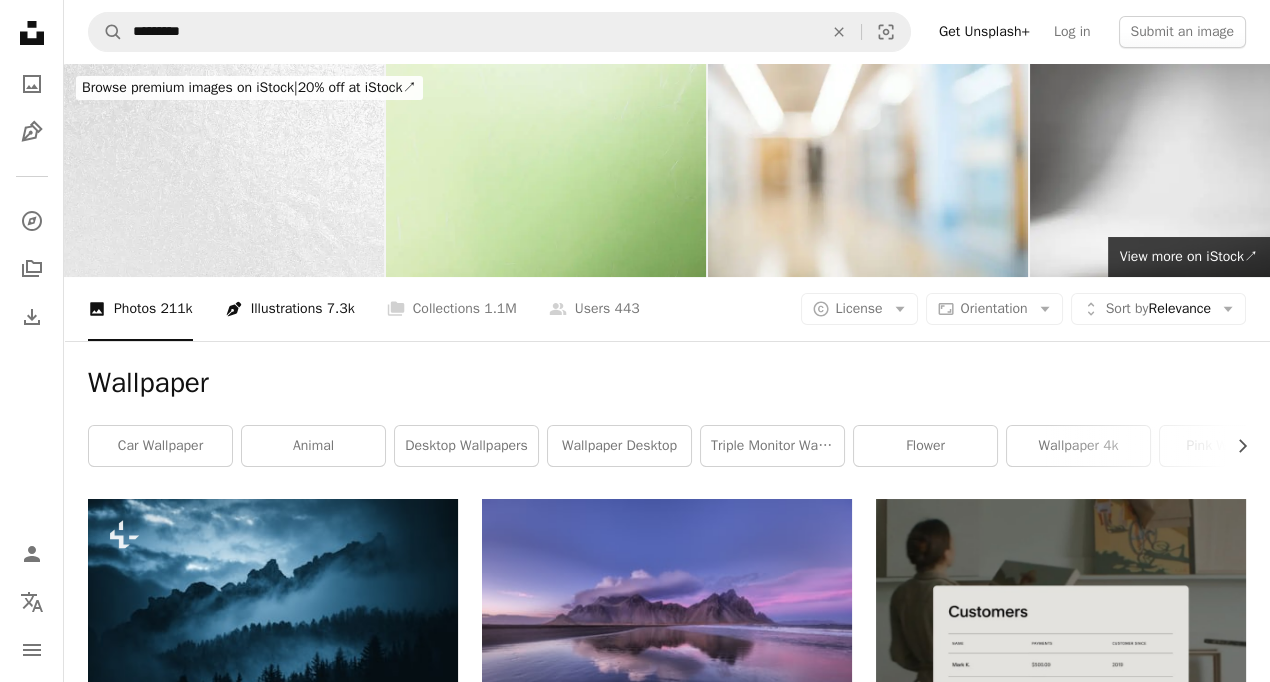 click on "Pen Tool Illustrations   7.3k" at bounding box center (290, 309) 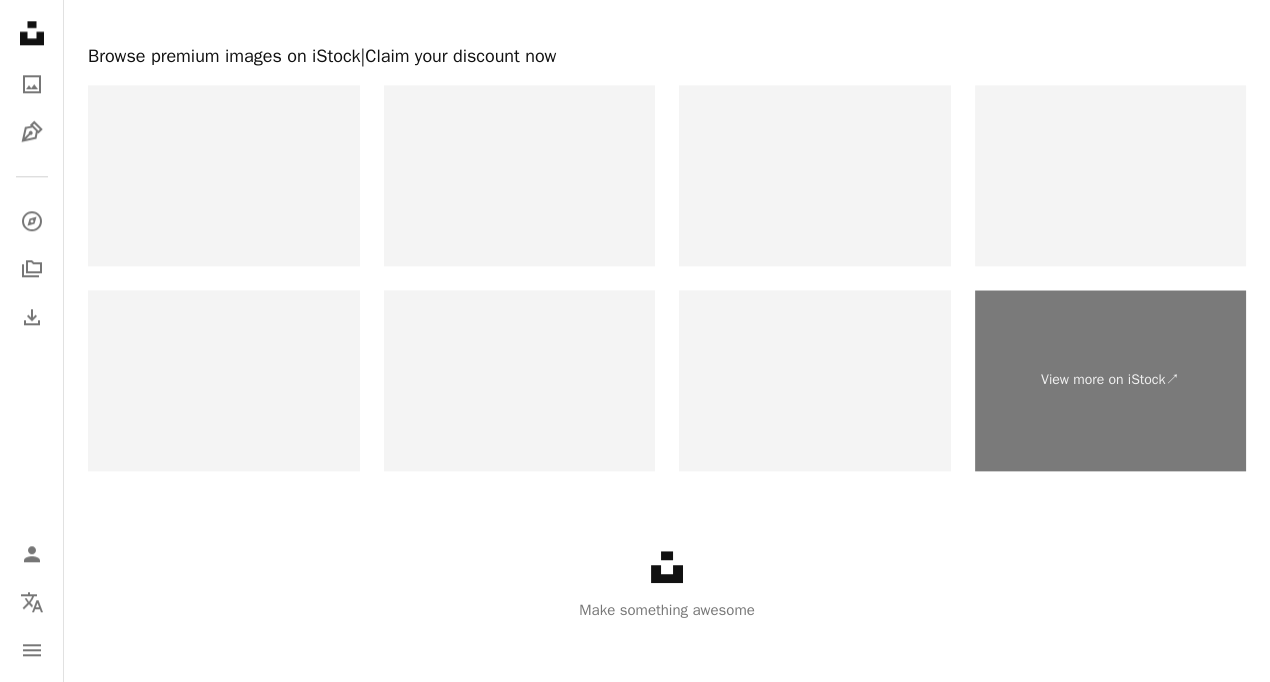 scroll, scrollTop: 0, scrollLeft: 0, axis: both 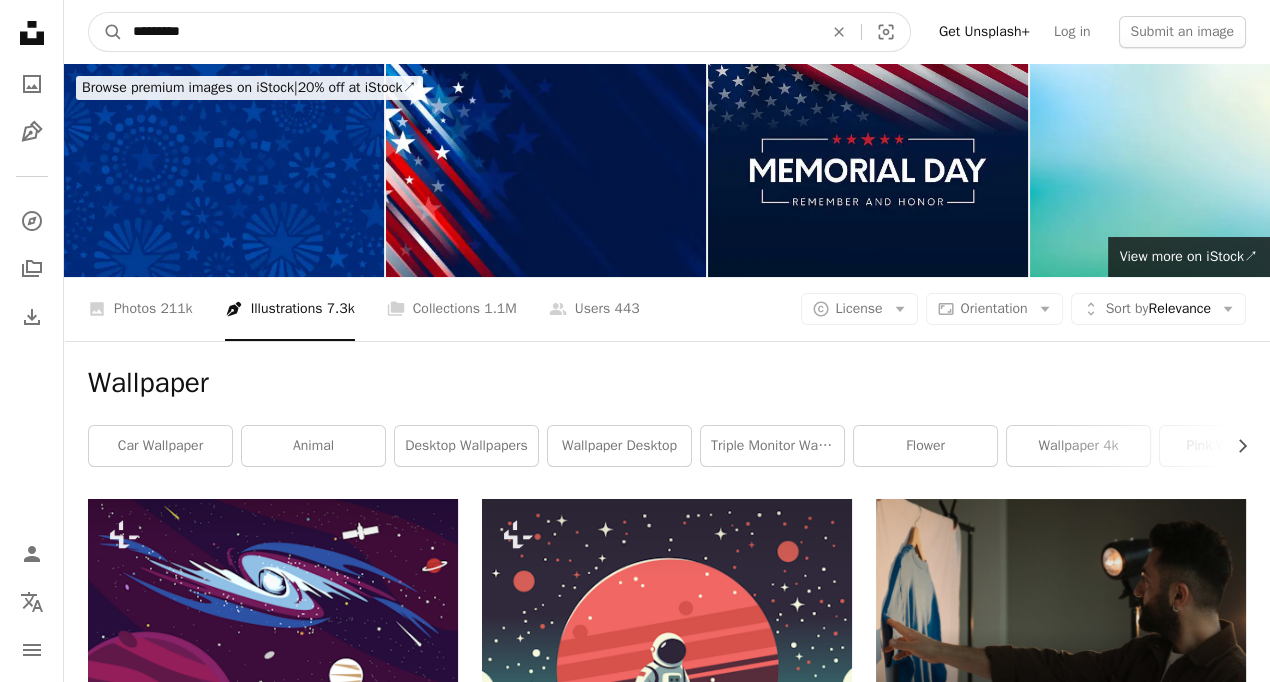 click on "*********" at bounding box center [470, 32] 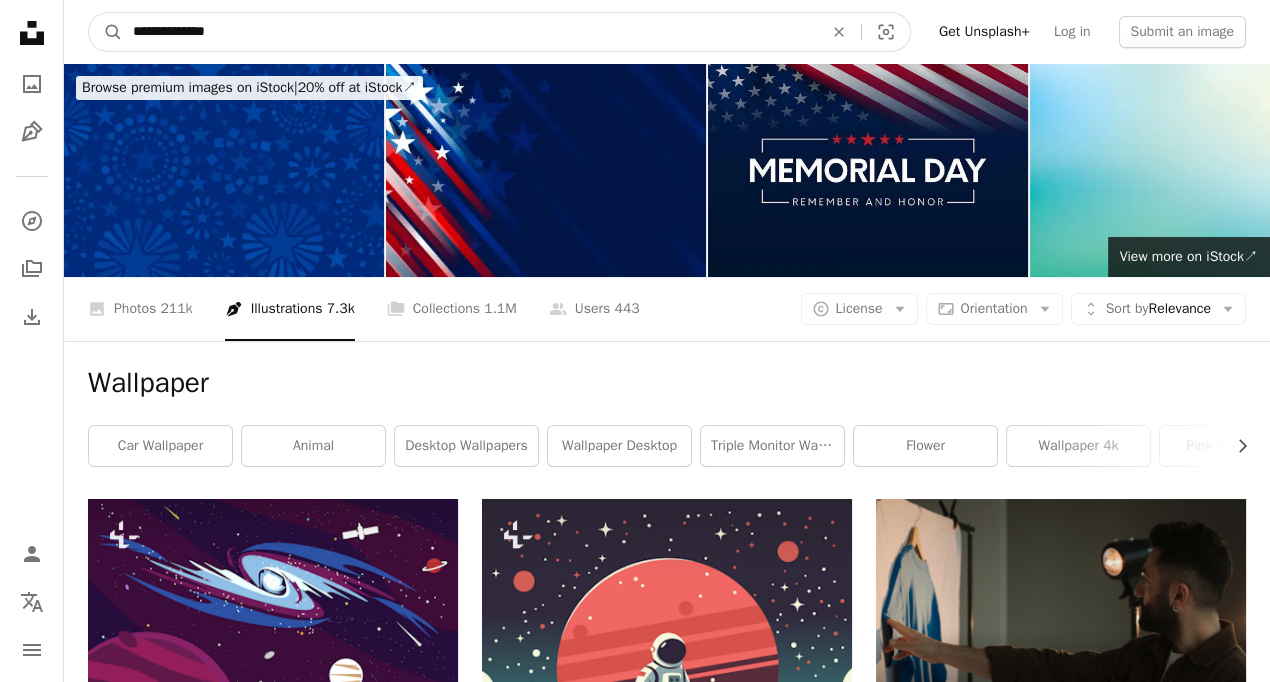 type on "**********" 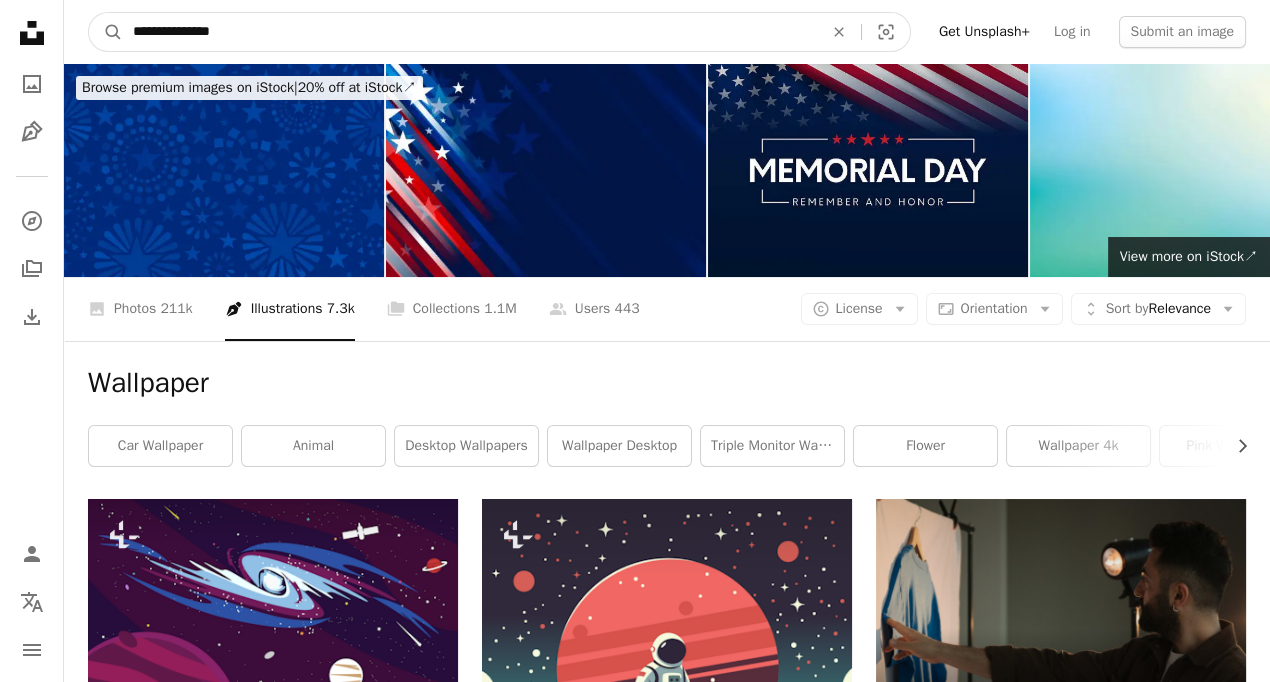 click on "A magnifying glass" at bounding box center (106, 32) 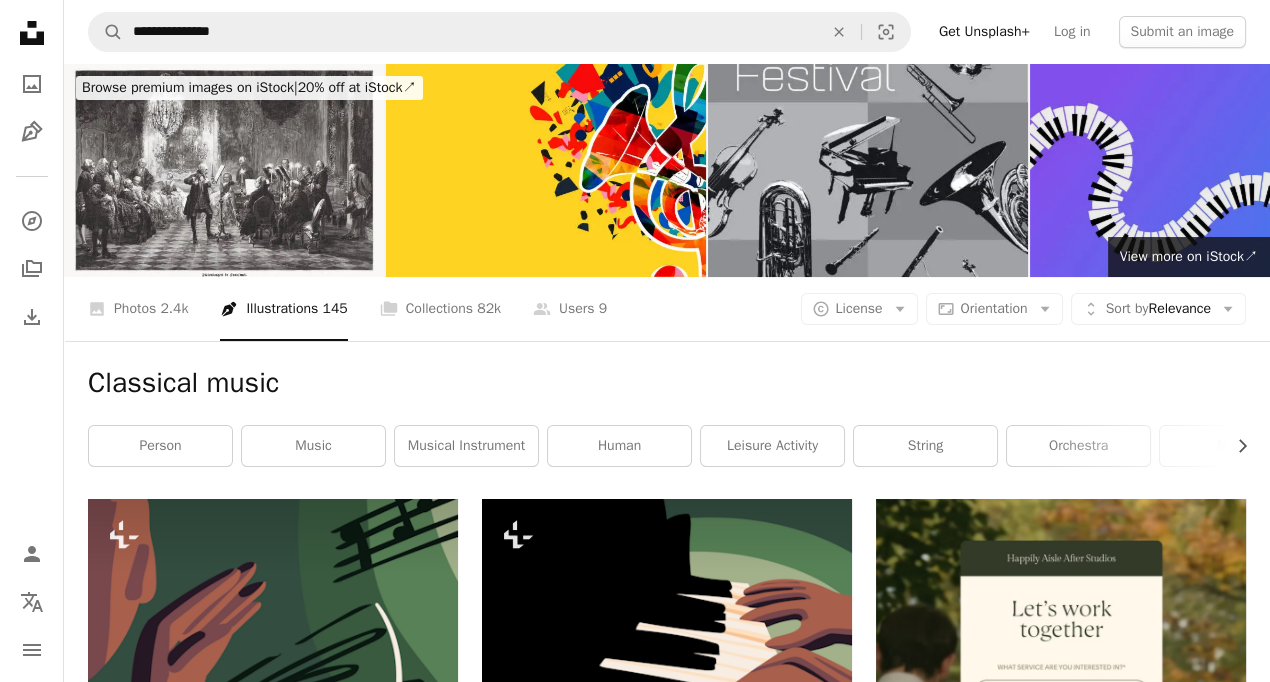 click at bounding box center (1190, 170) 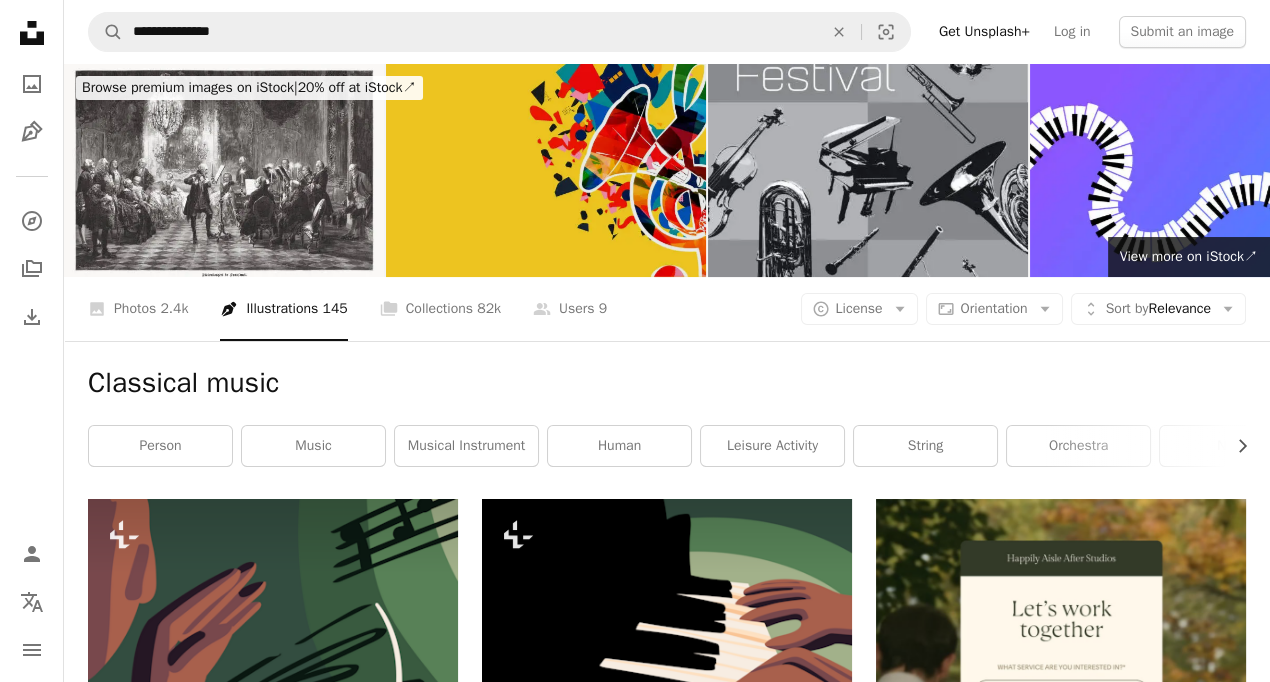 click at bounding box center (546, 170) 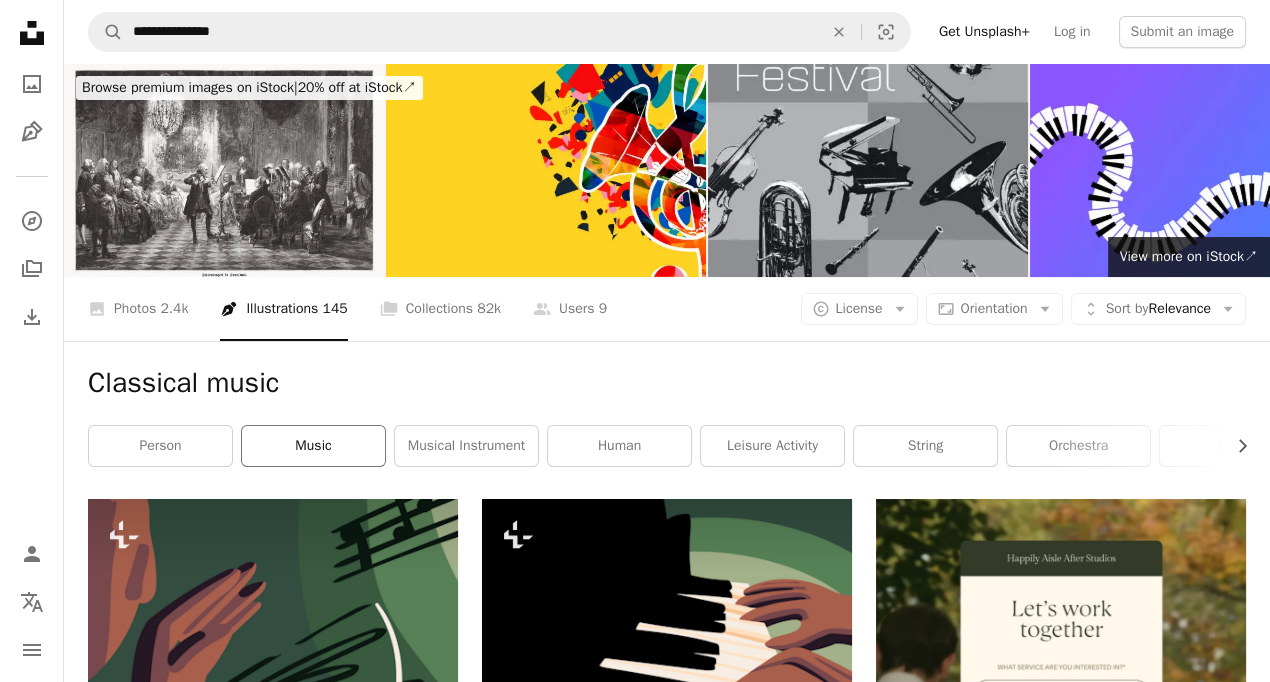 click on "music" at bounding box center [313, 446] 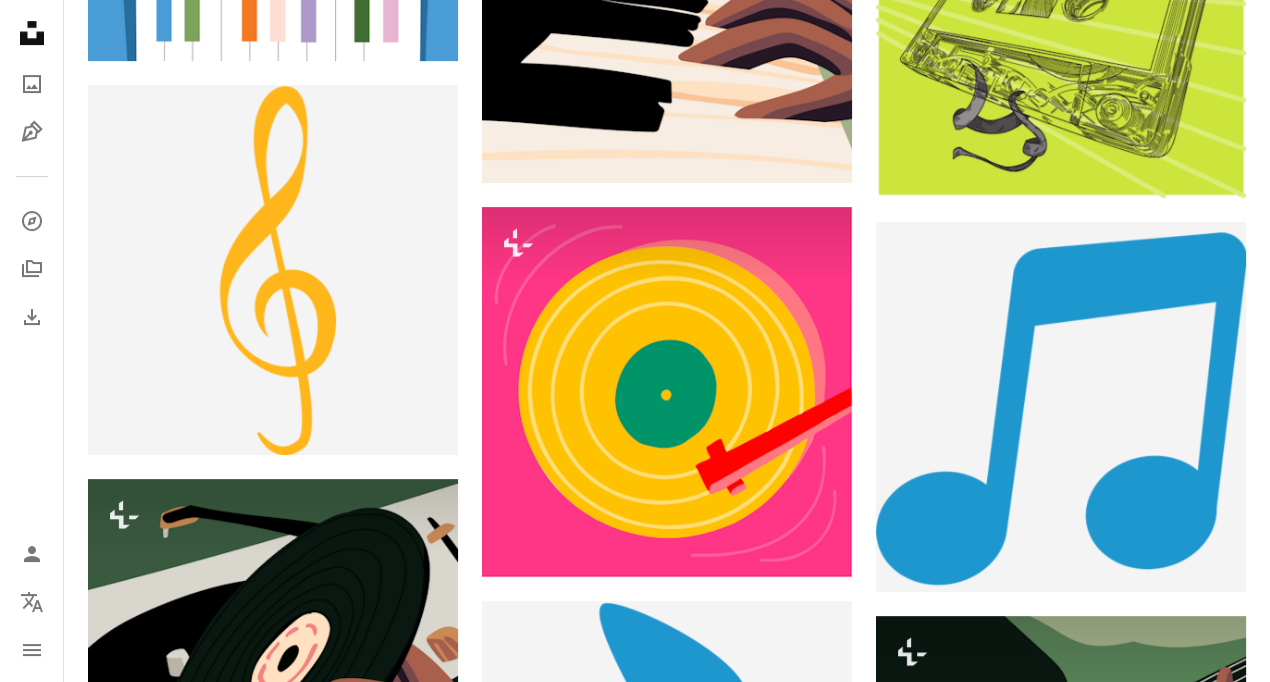 scroll, scrollTop: 1206, scrollLeft: 0, axis: vertical 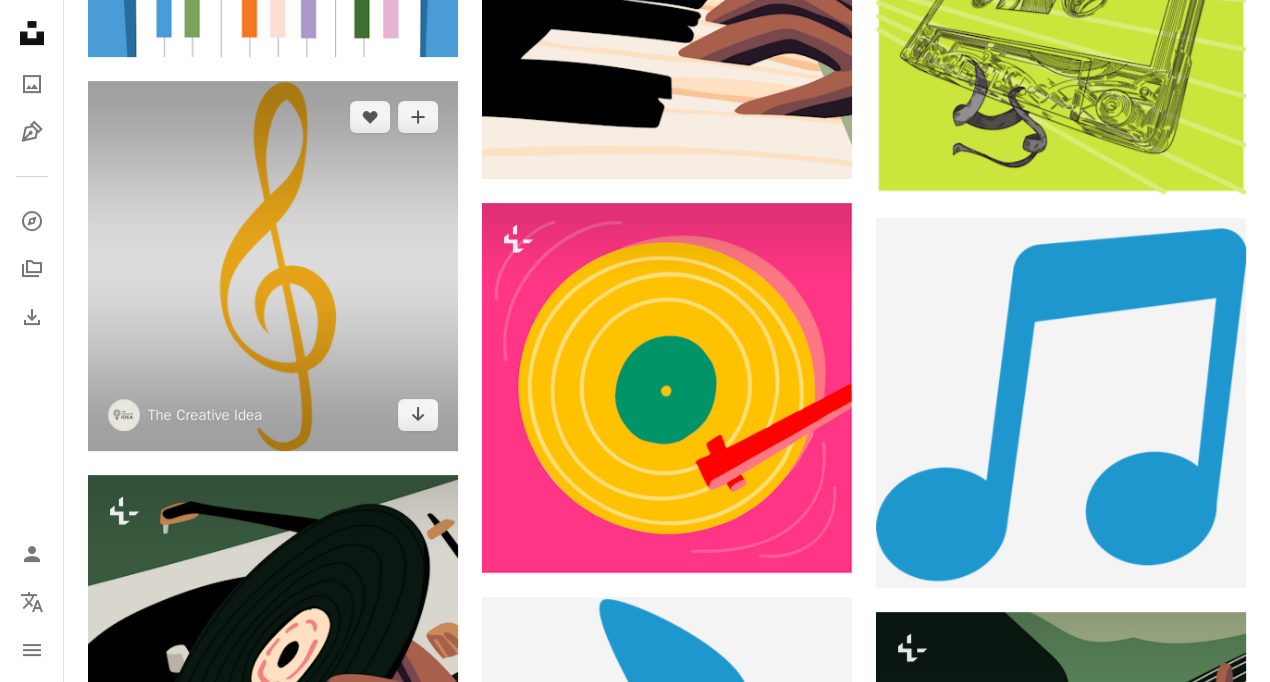 click at bounding box center (273, 266) 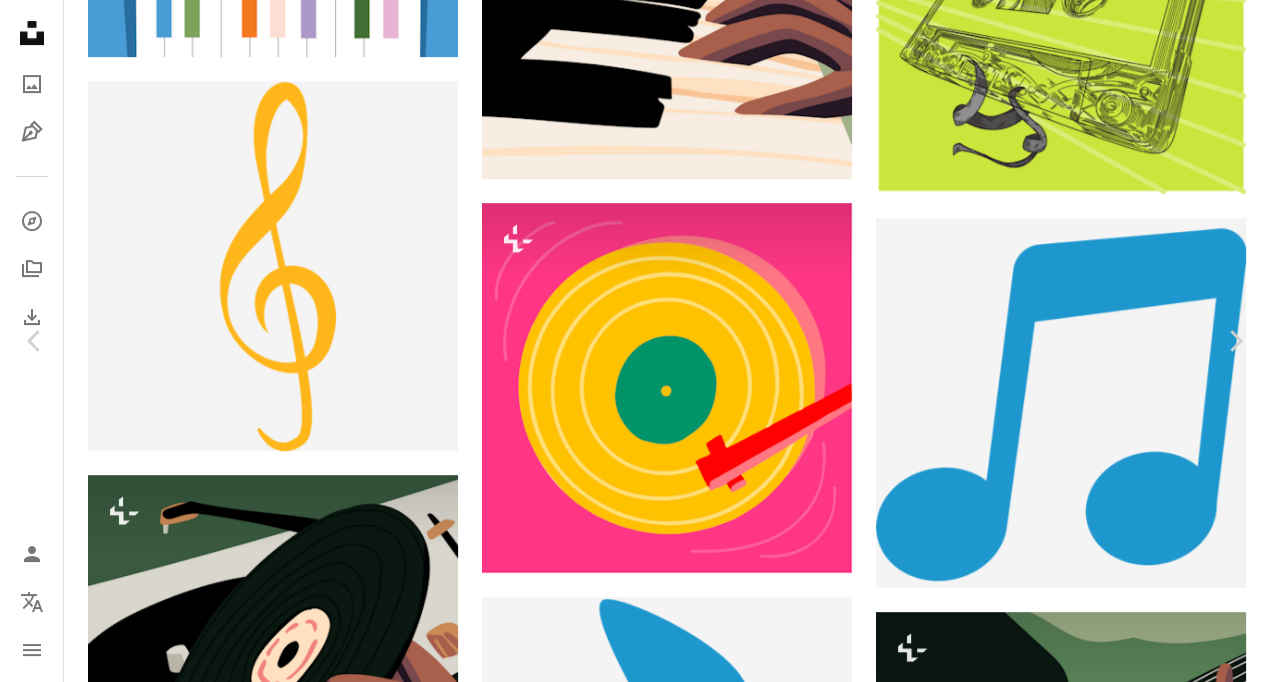 click on "Download free Chevron down" at bounding box center (1095, 3247) 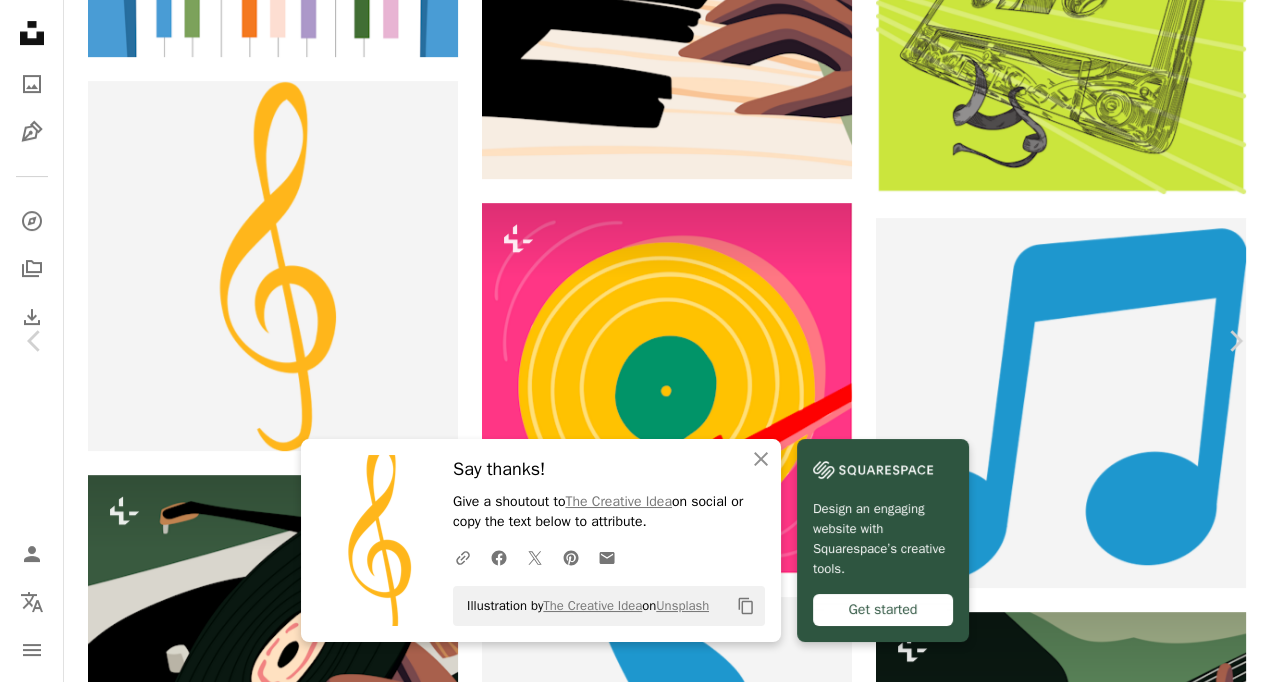 click on "An X shape" at bounding box center (20, 20) 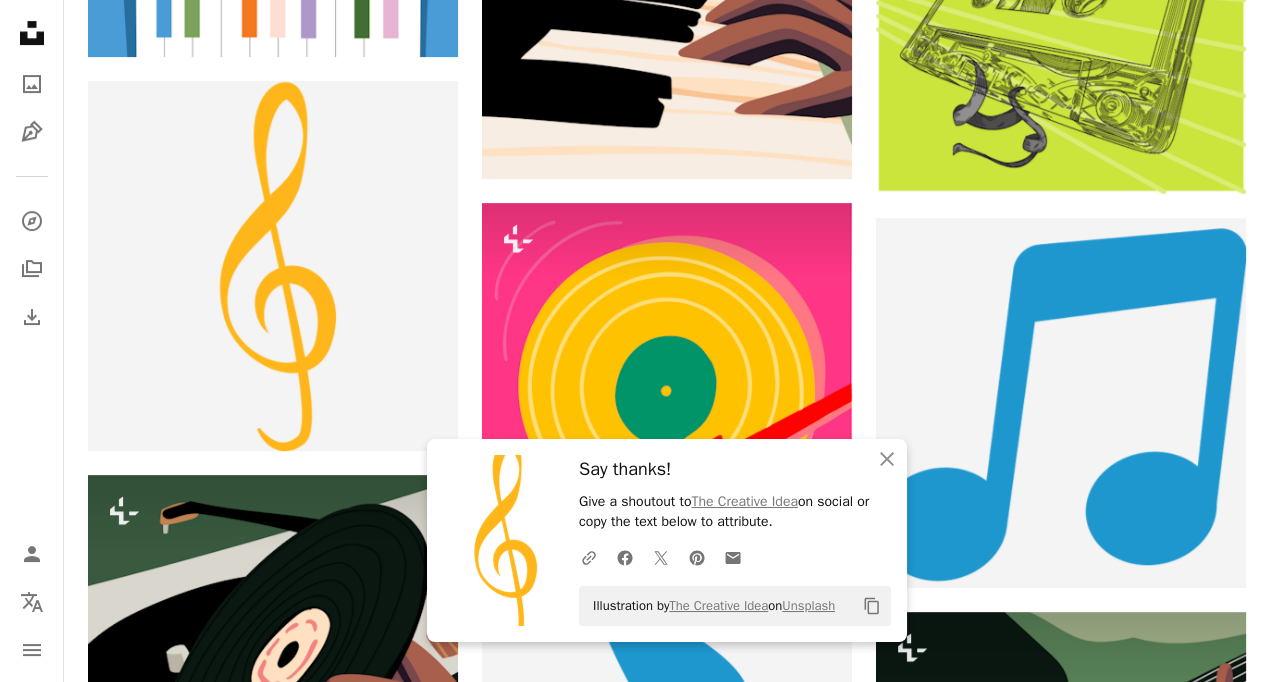 scroll, scrollTop: 1206, scrollLeft: 0, axis: vertical 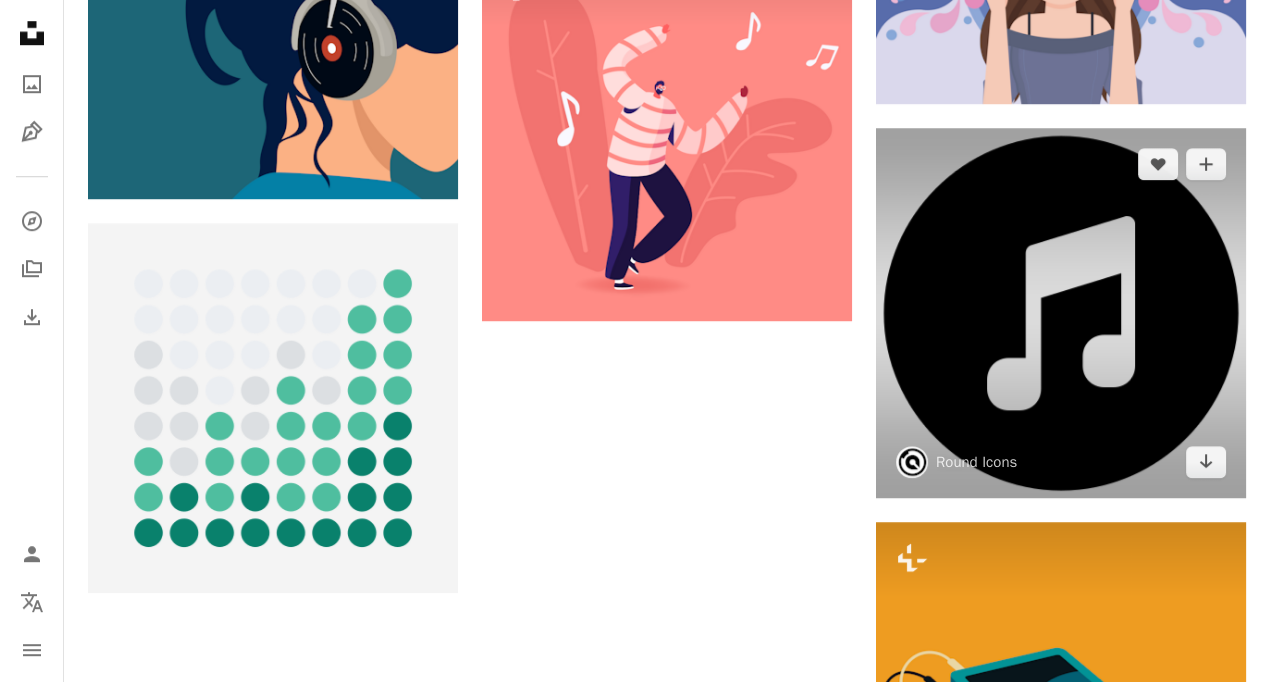 click at bounding box center (1061, 313) 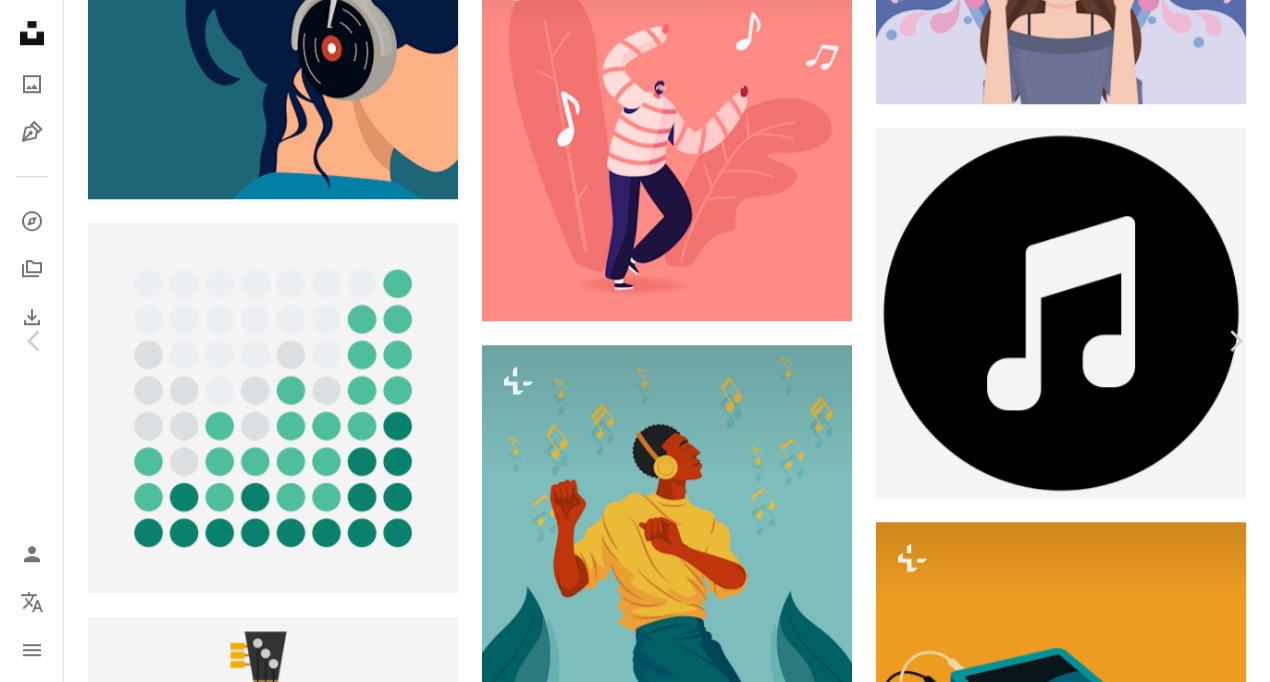 click on "Download free Chevron down" at bounding box center (1095, 4719) 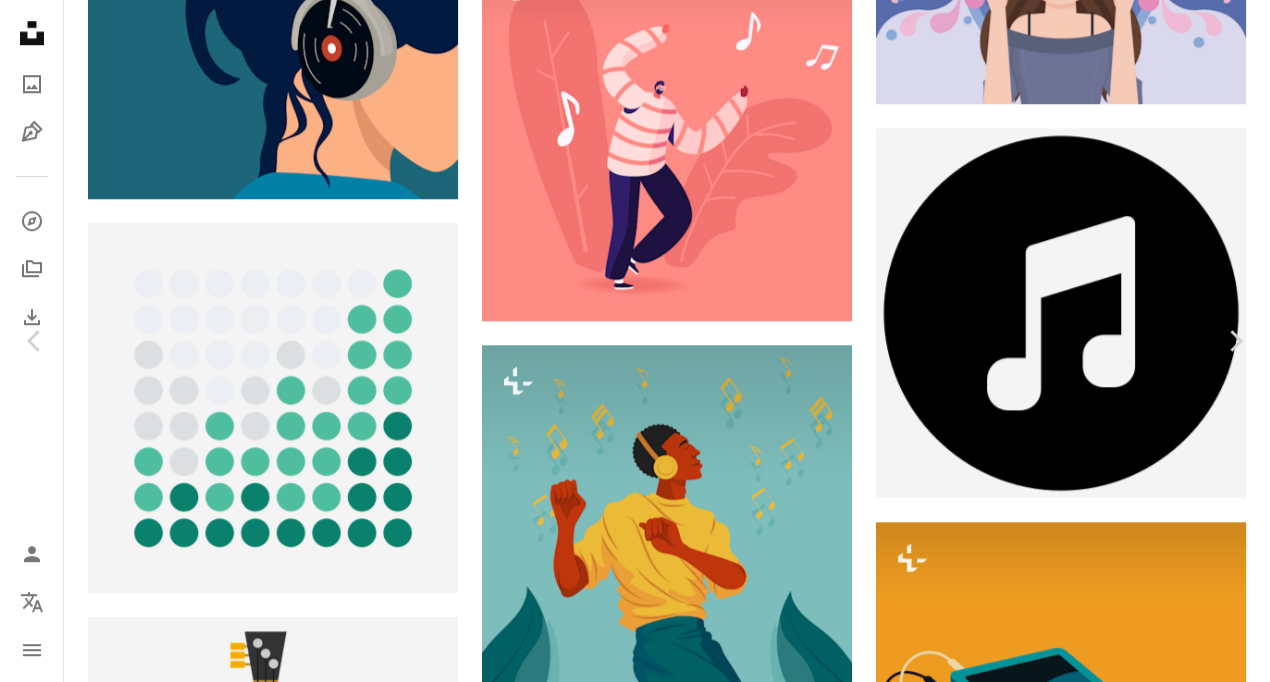 click on "Print or design" at bounding box center [1039, 4959] 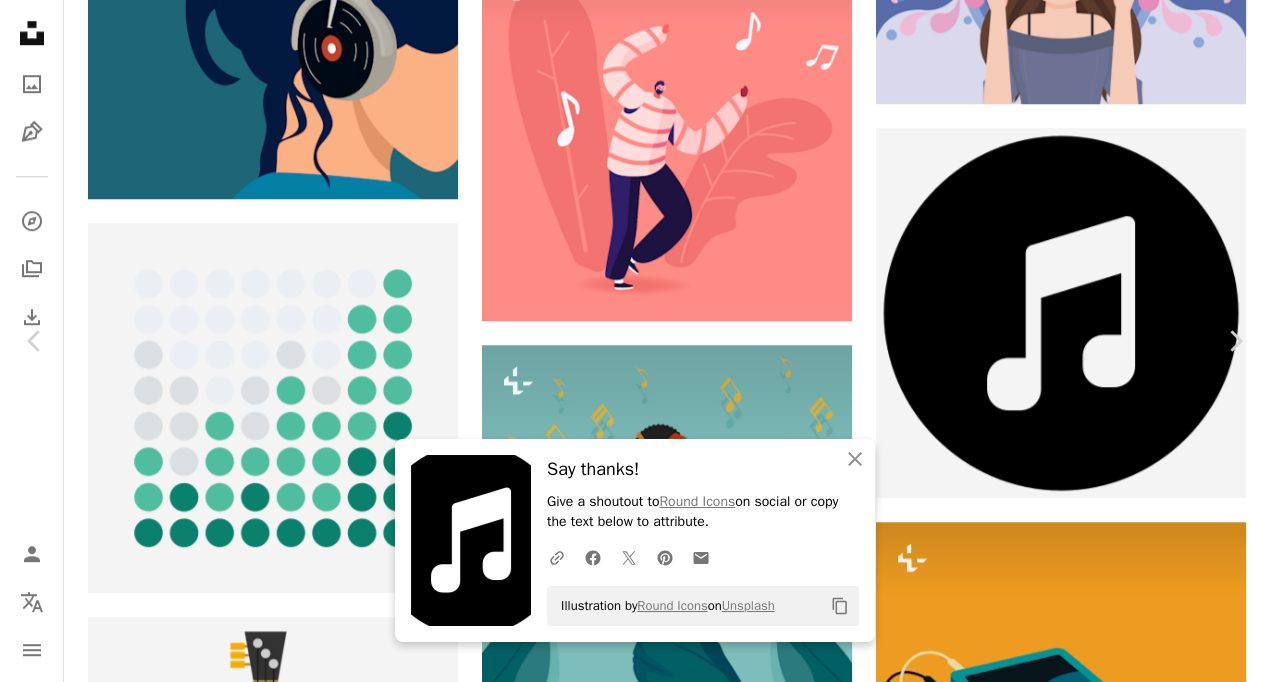 click on "An X shape" at bounding box center [20, 20] 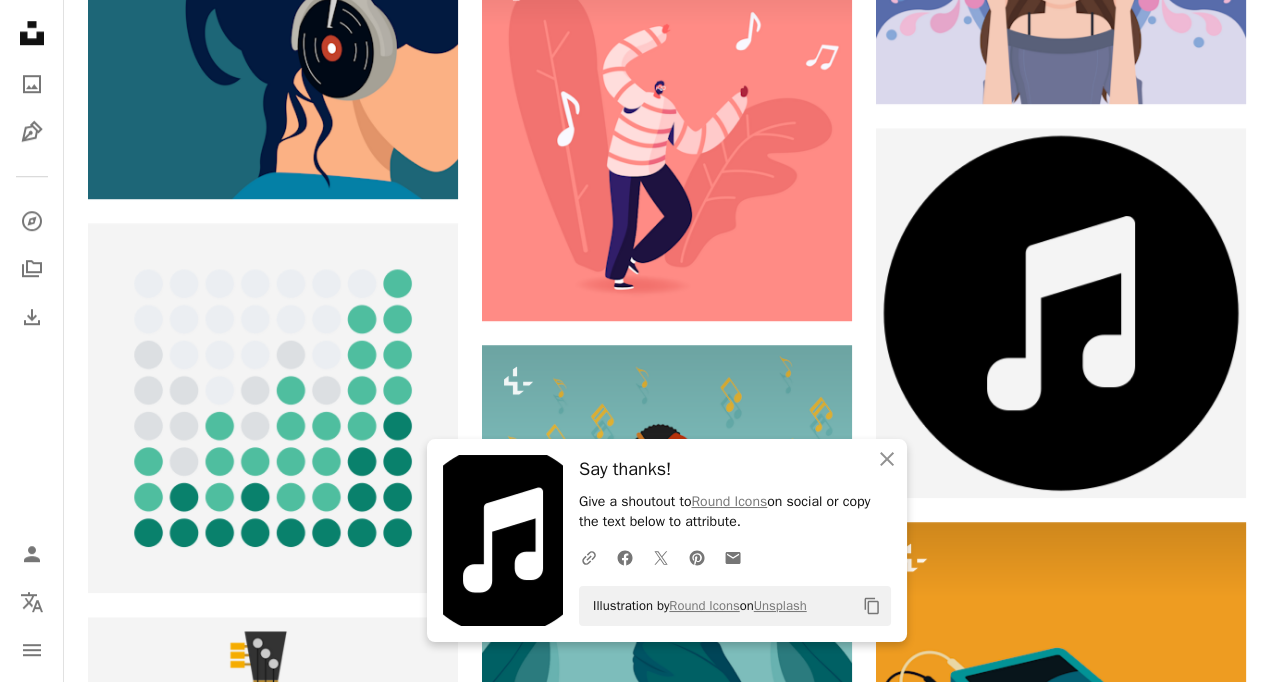 scroll, scrollTop: 2640, scrollLeft: 0, axis: vertical 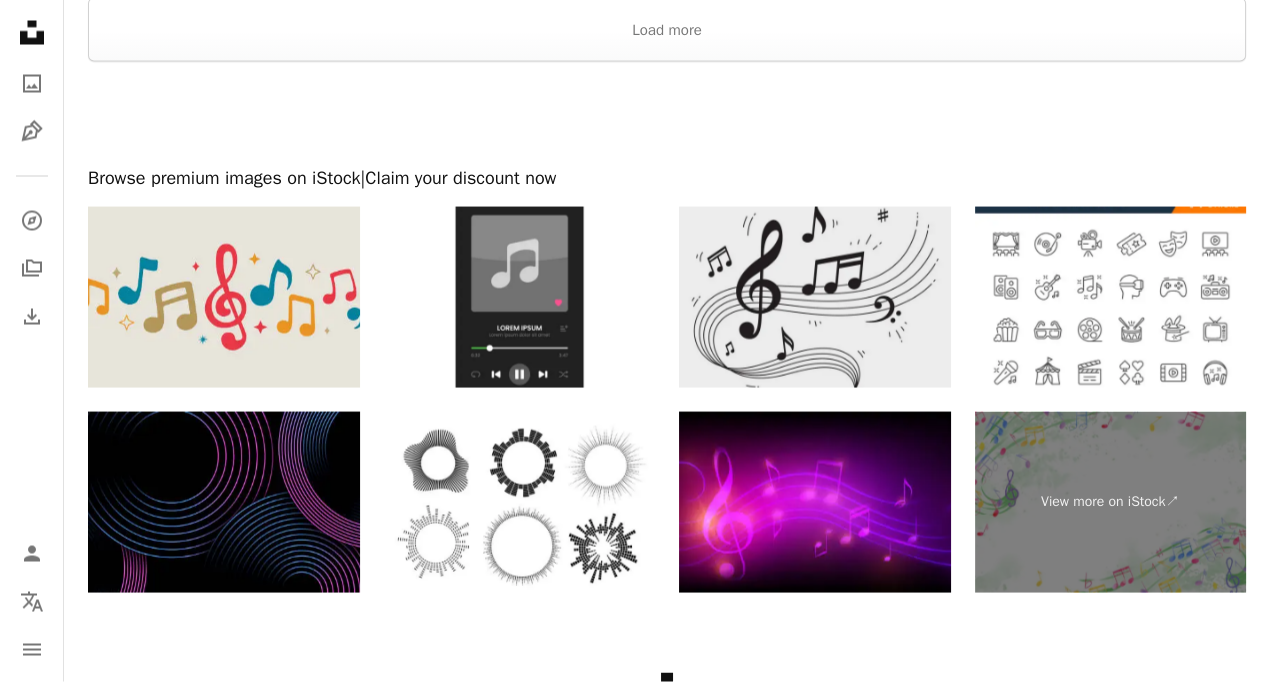 click at bounding box center (815, 297) 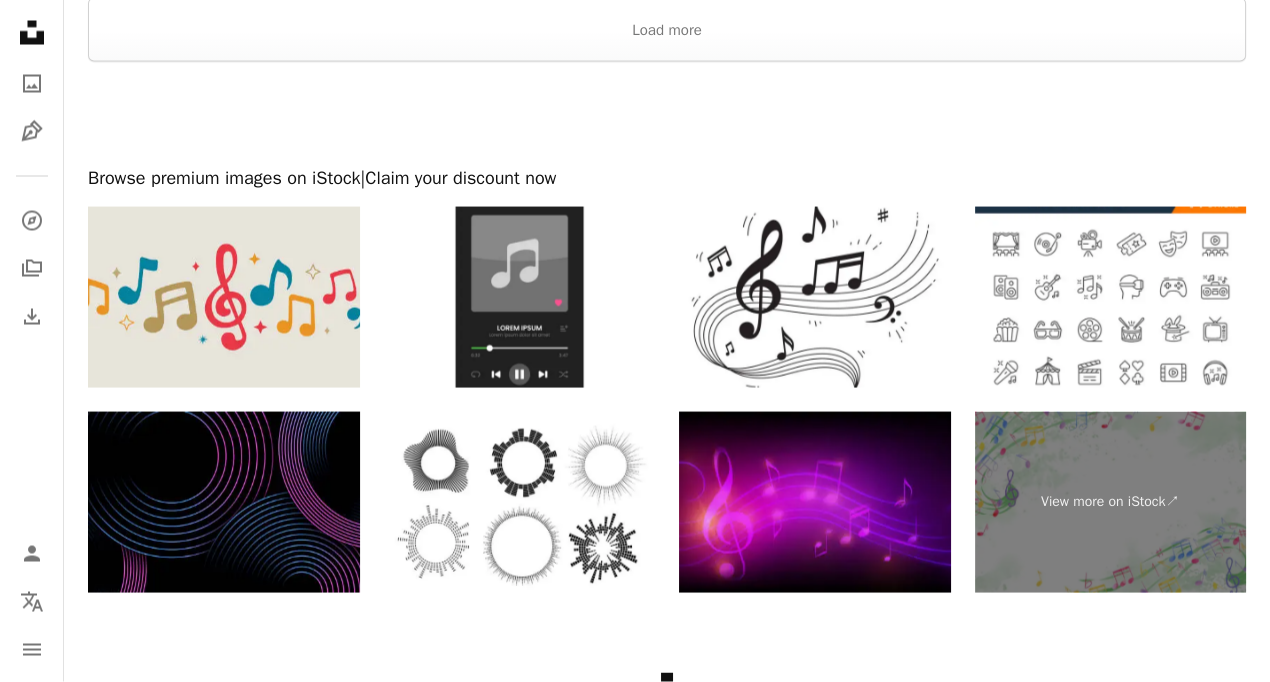 click at bounding box center [815, 502] 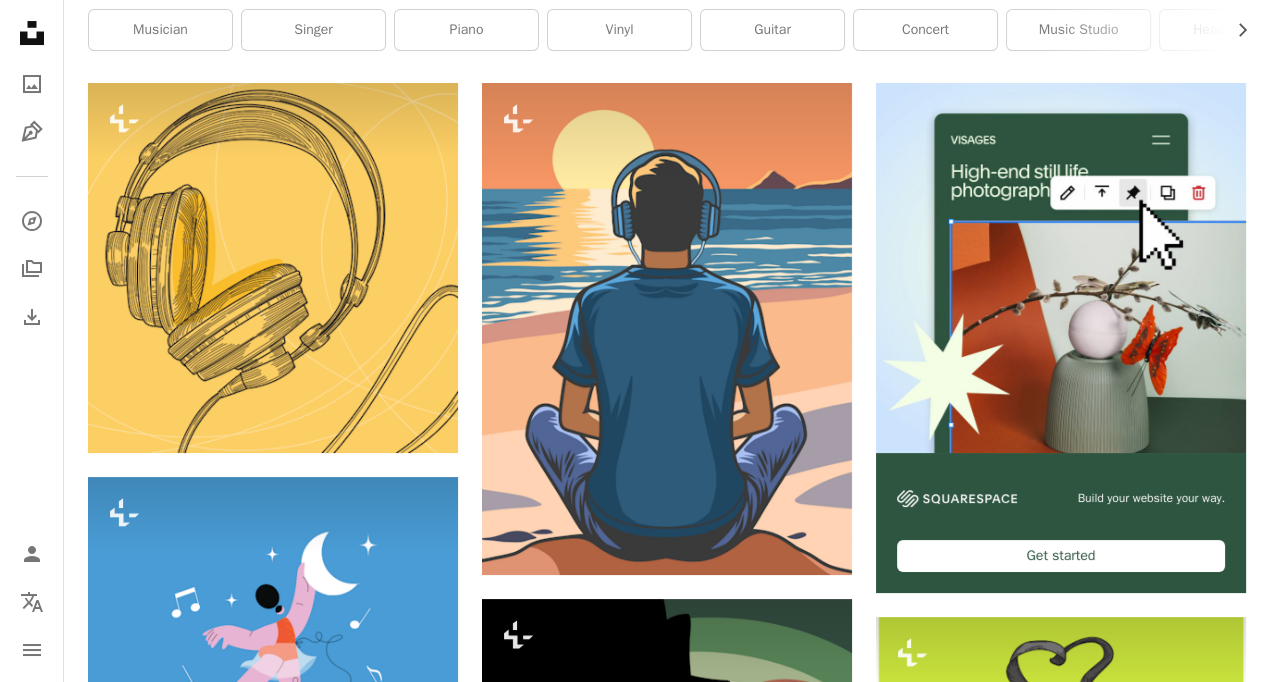 scroll, scrollTop: 0, scrollLeft: 0, axis: both 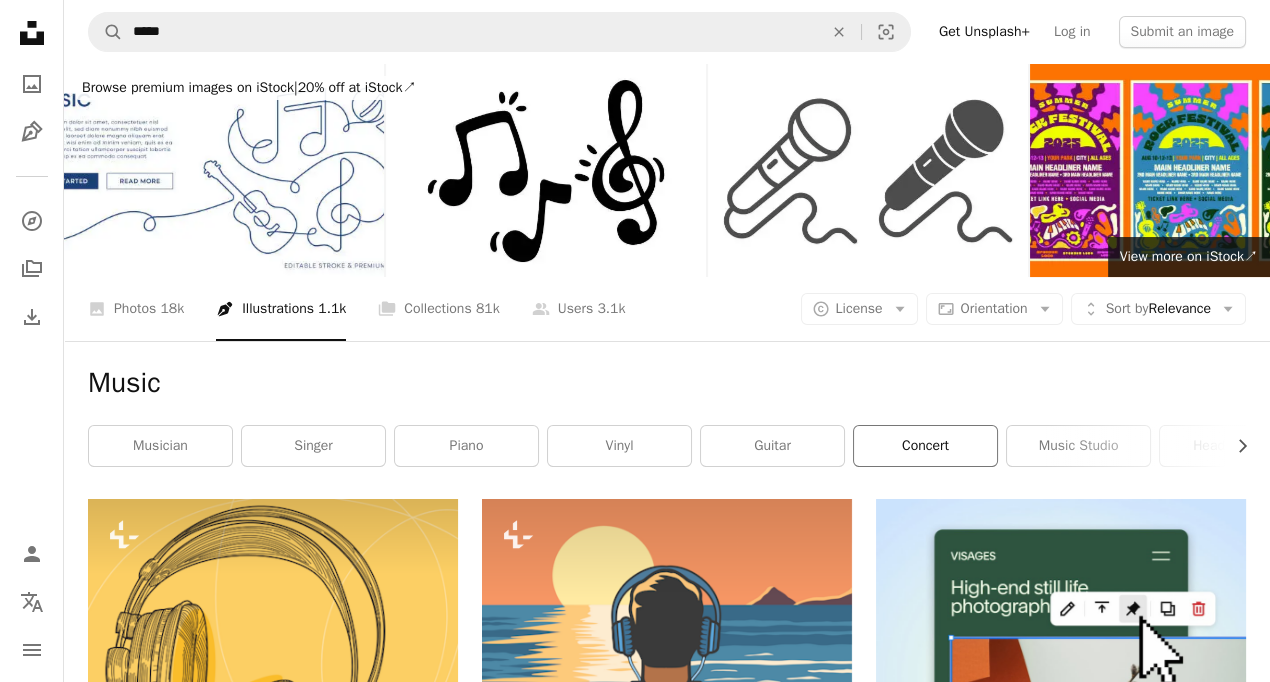 click on "concert" at bounding box center (925, 446) 